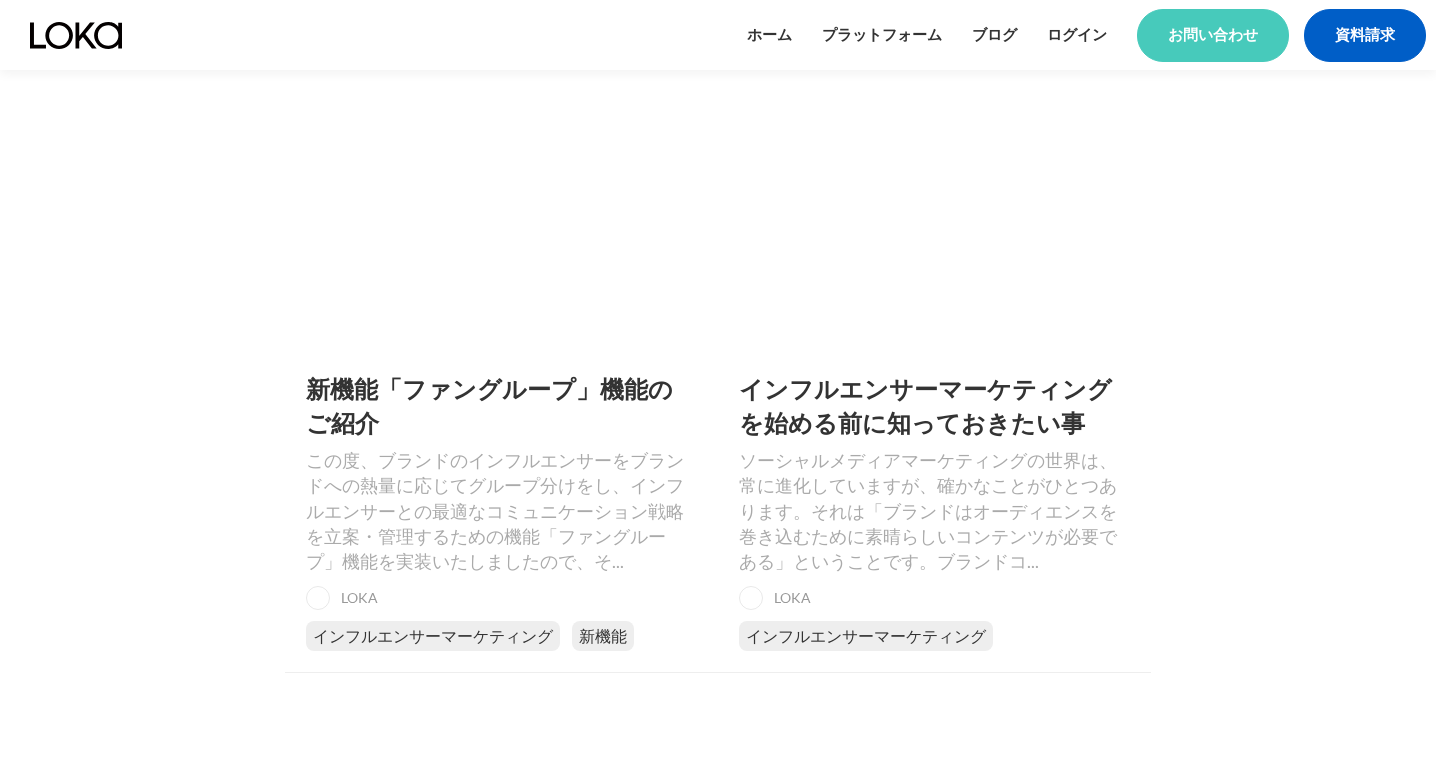 scroll, scrollTop: 404, scrollLeft: 0, axis: vertical 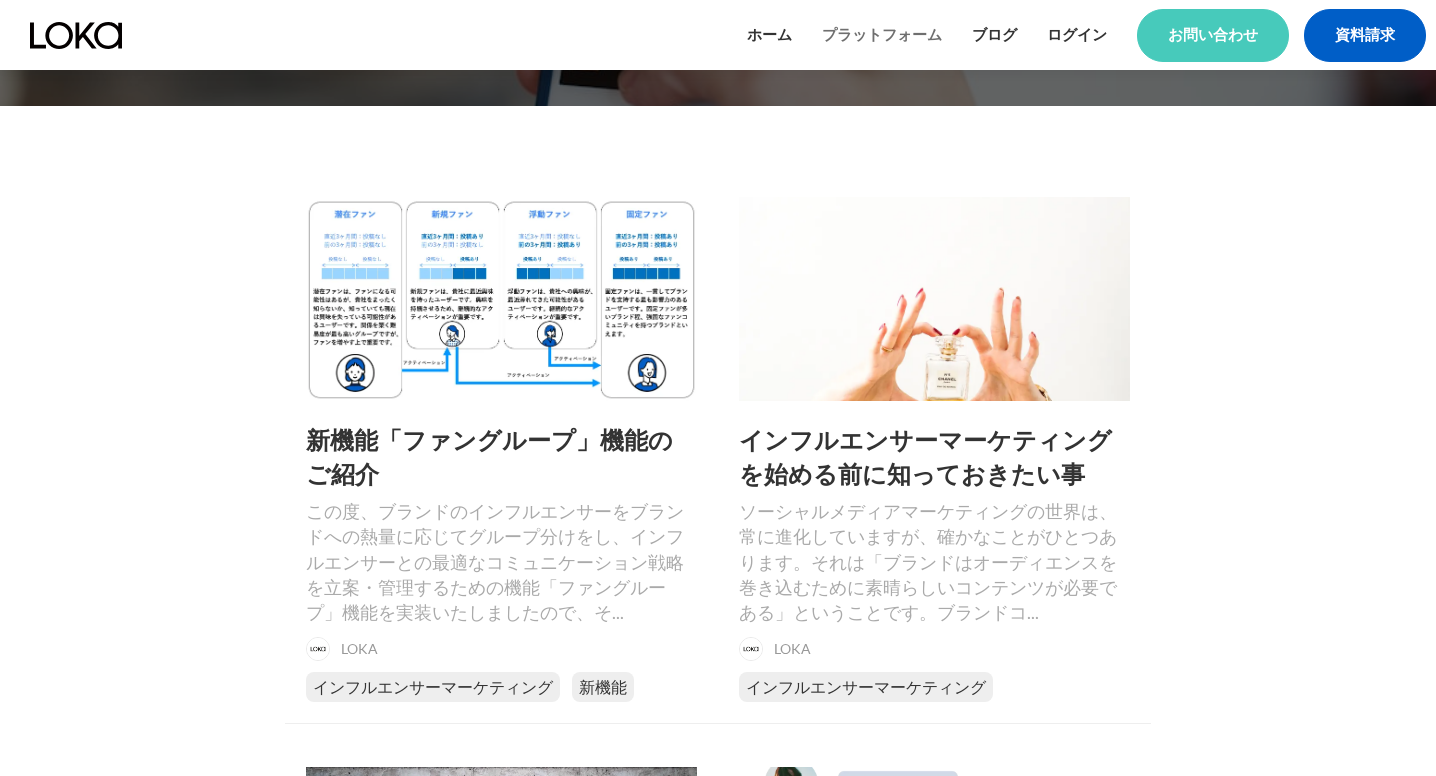 click on "プラットフォーム" at bounding box center (882, 35) 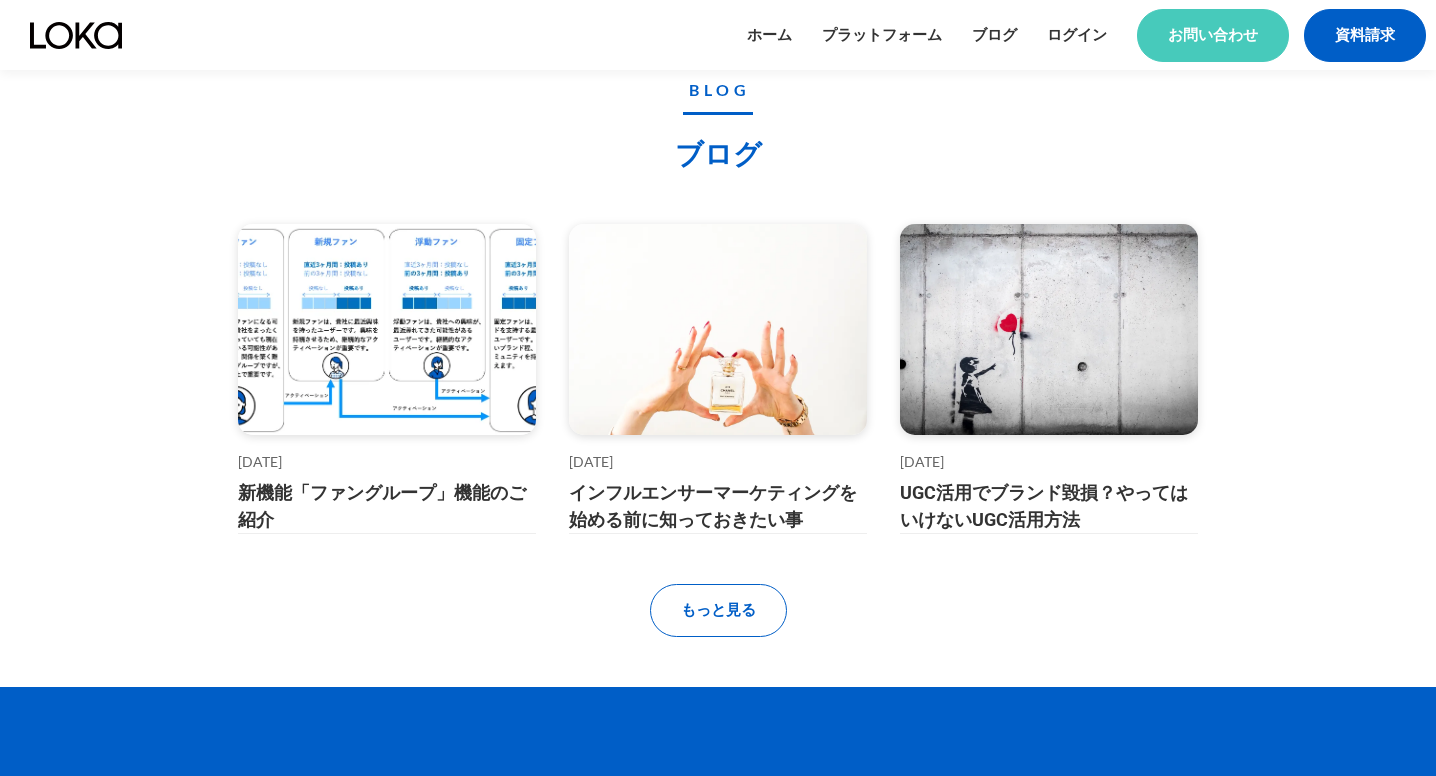scroll, scrollTop: 10488, scrollLeft: 0, axis: vertical 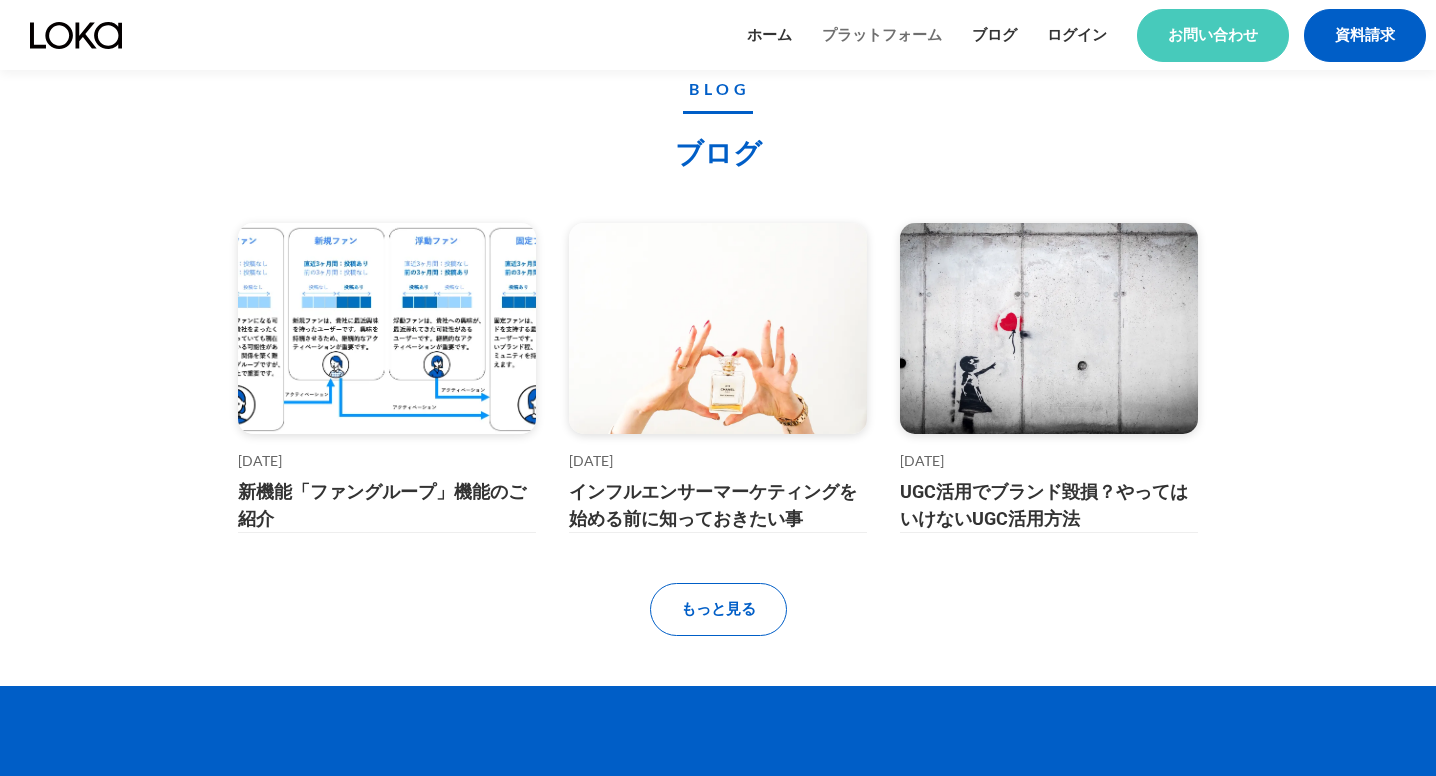 click on "プラットフォーム" at bounding box center (882, 35) 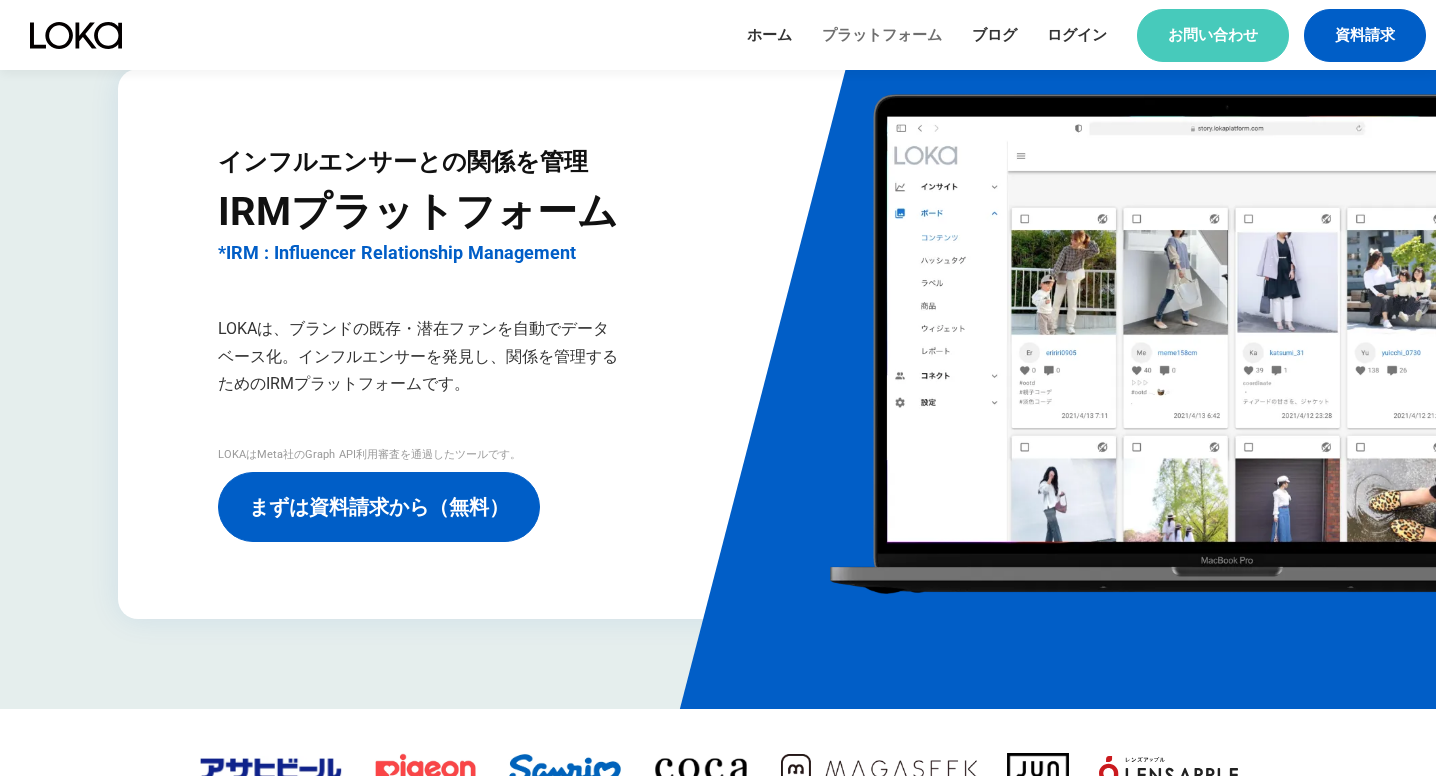 scroll, scrollTop: 0, scrollLeft: 0, axis: both 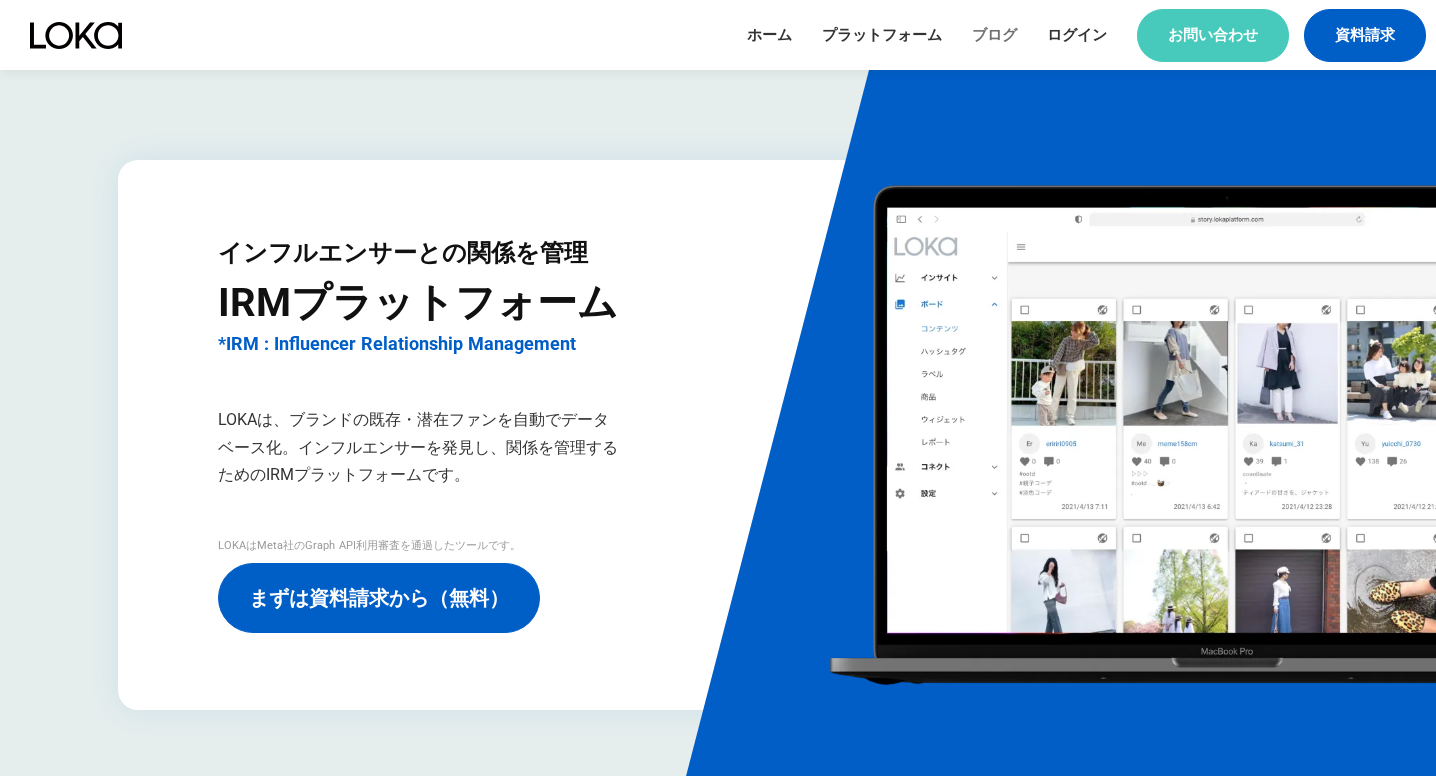 click on "ブログ" at bounding box center (994, 35) 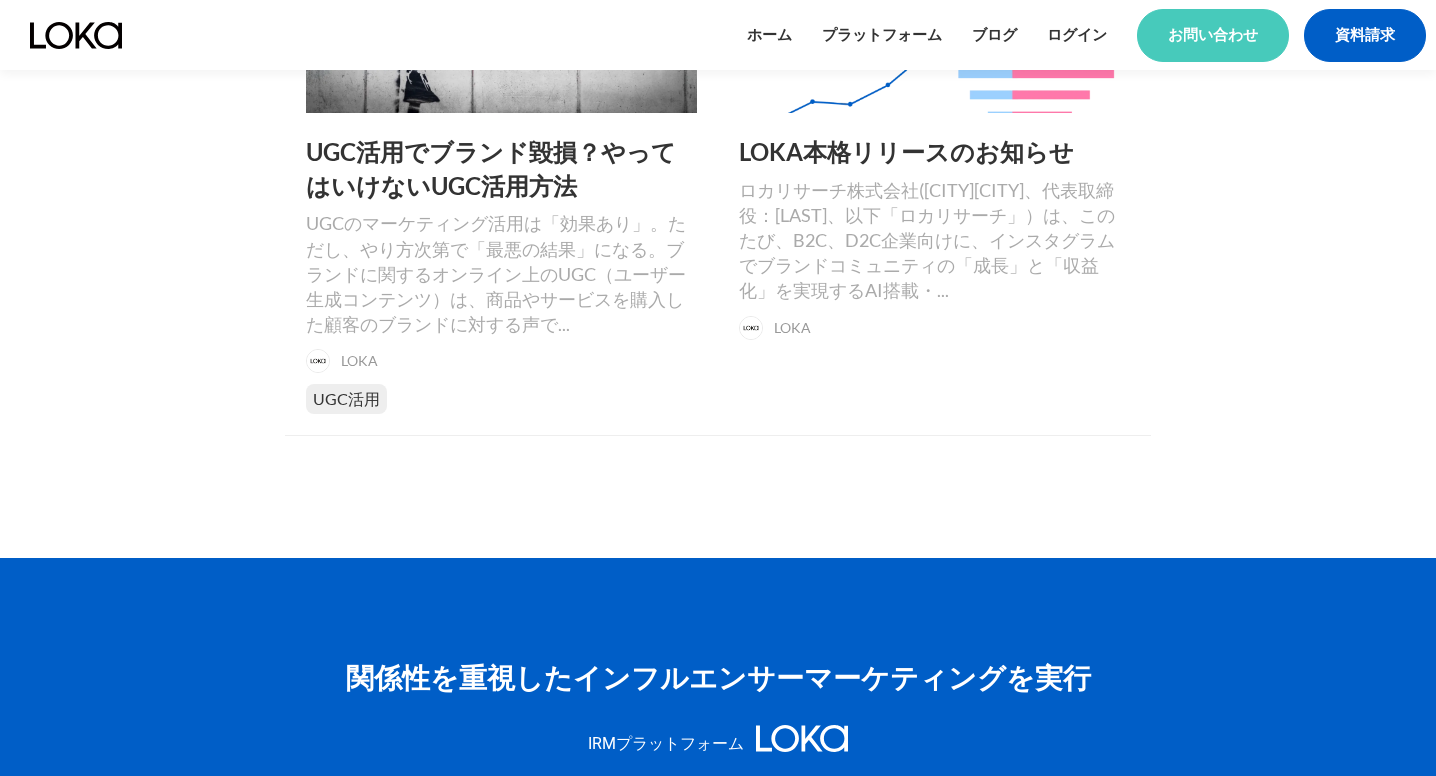 scroll, scrollTop: 1260, scrollLeft: 0, axis: vertical 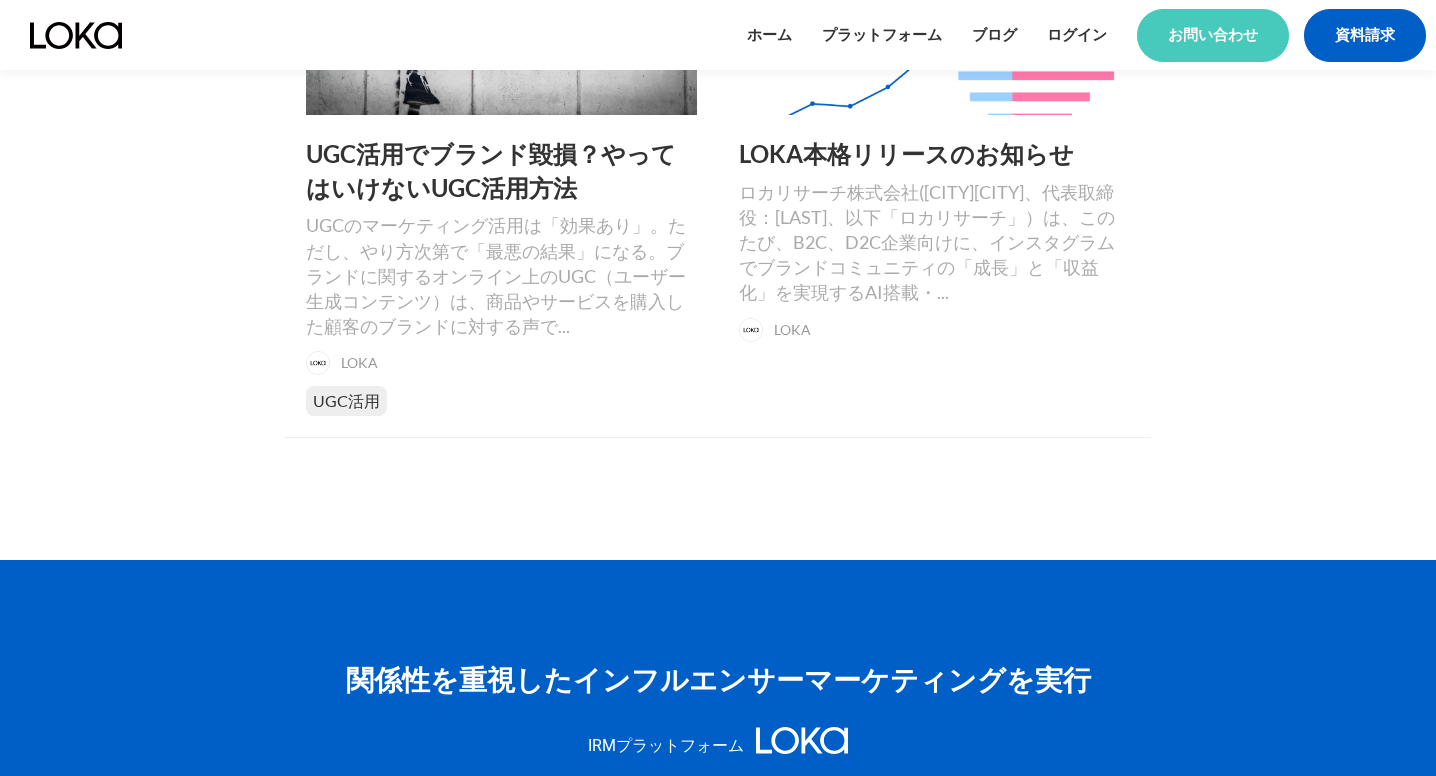click on "LOKA本格リリースのお知らせ ロカリサーチ株式会社([CITY],[STATE])、代表取締役：伊藤直也、以下「ロカリサーチ」）は、このたび、B2C、D2C企業向けに、インスタグラムでブランドコミュニティの「成長」と「収益化」を実現するAI搭載・... LOKA" at bounding box center (934, 164) 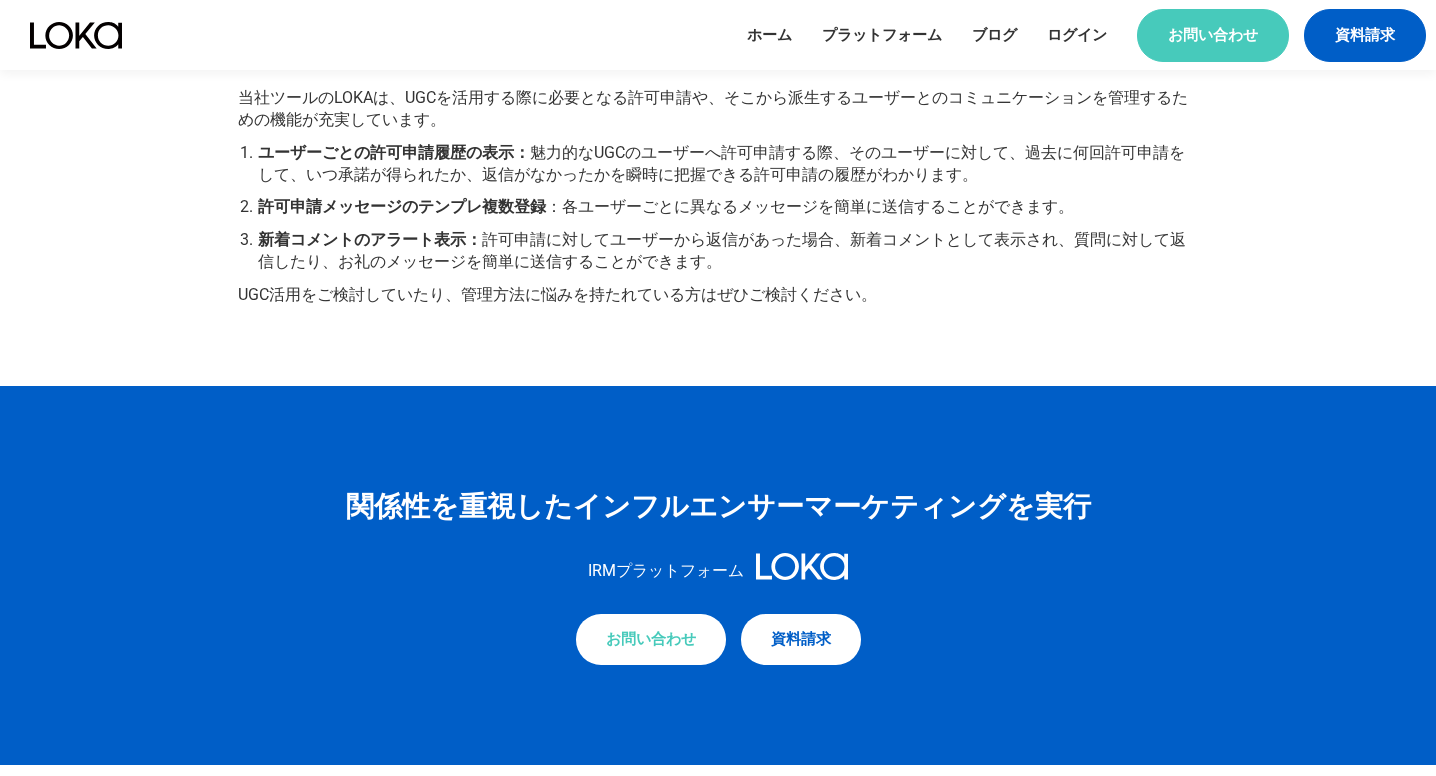 scroll, scrollTop: 4634, scrollLeft: 0, axis: vertical 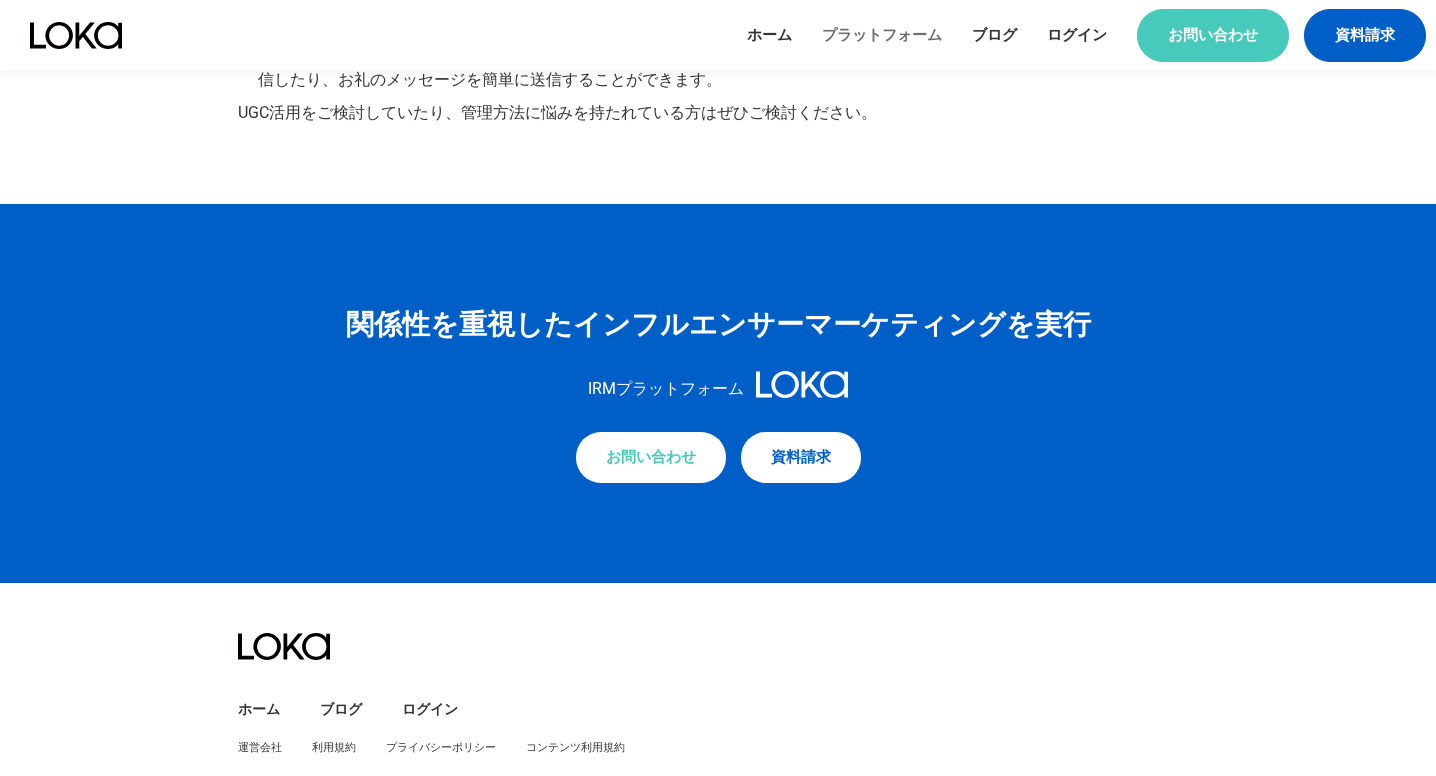 click on "プラットフォーム" at bounding box center (882, 35) 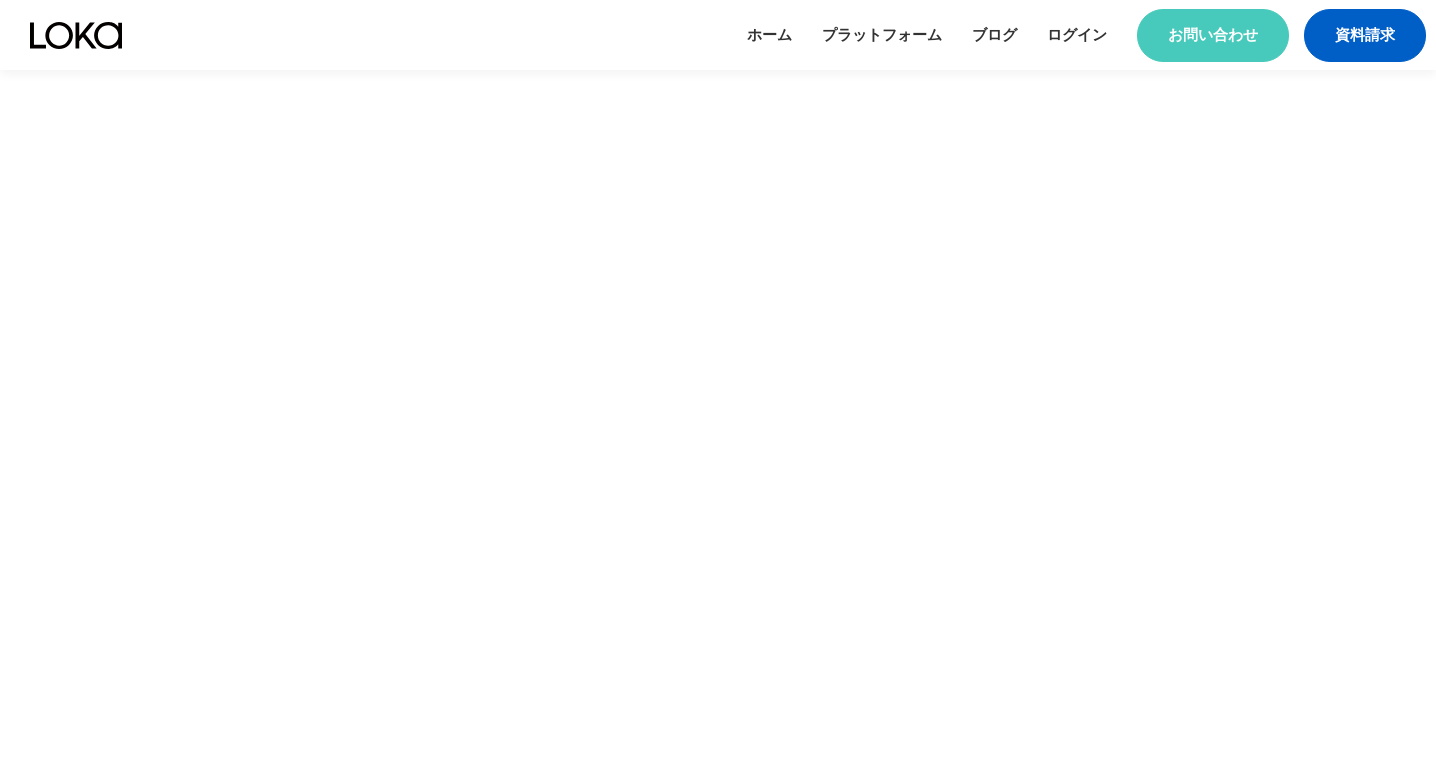 scroll, scrollTop: 0, scrollLeft: 0, axis: both 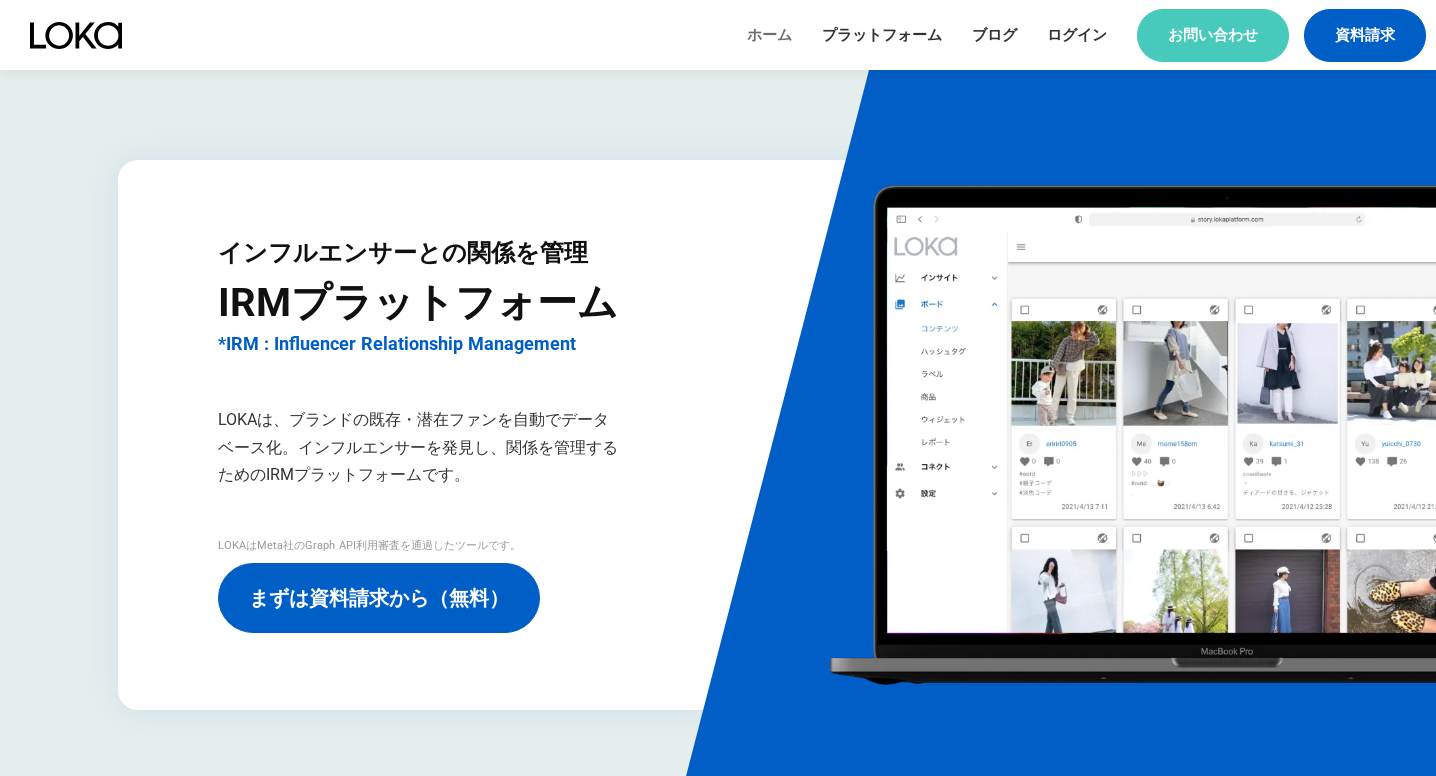 click on "ホーム" at bounding box center [769, 35] 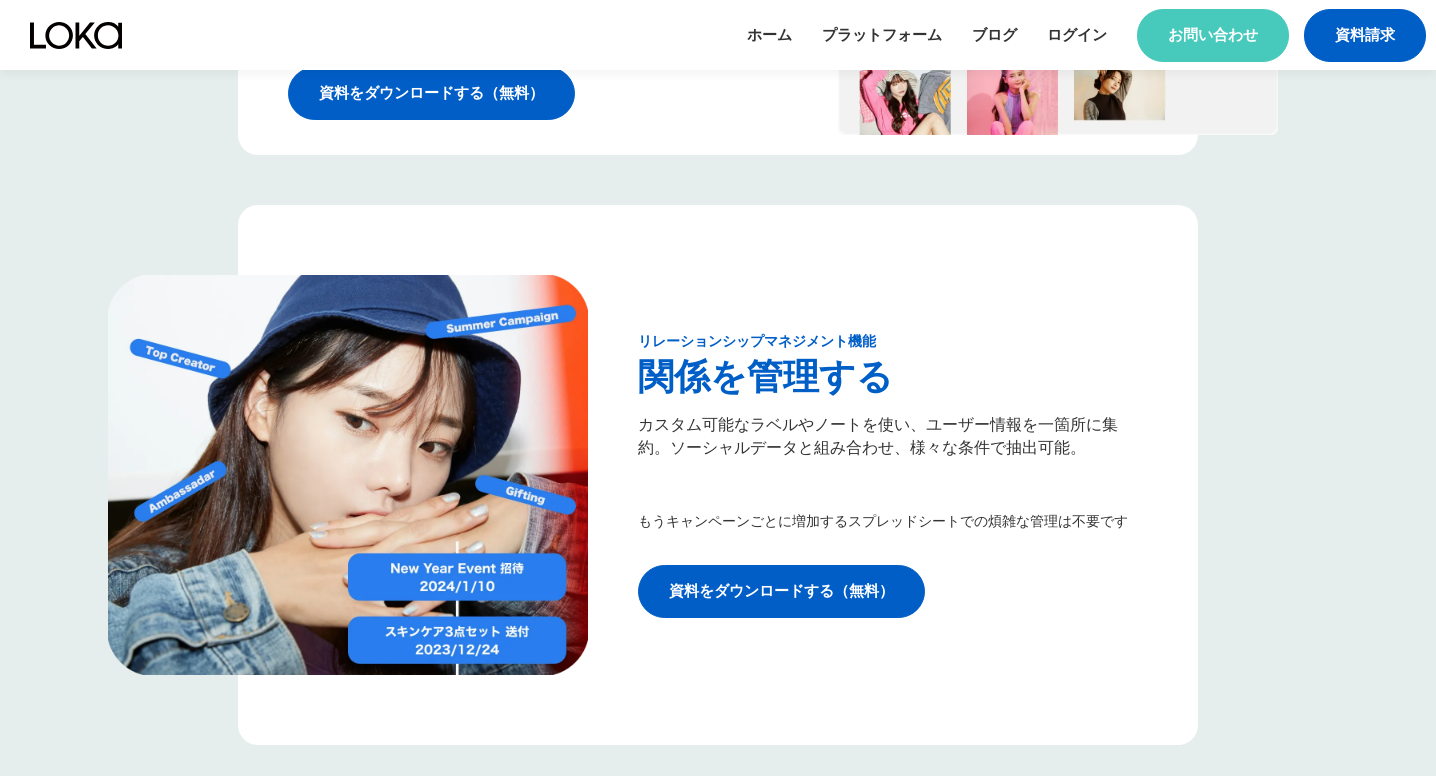 scroll, scrollTop: 3087, scrollLeft: 0, axis: vertical 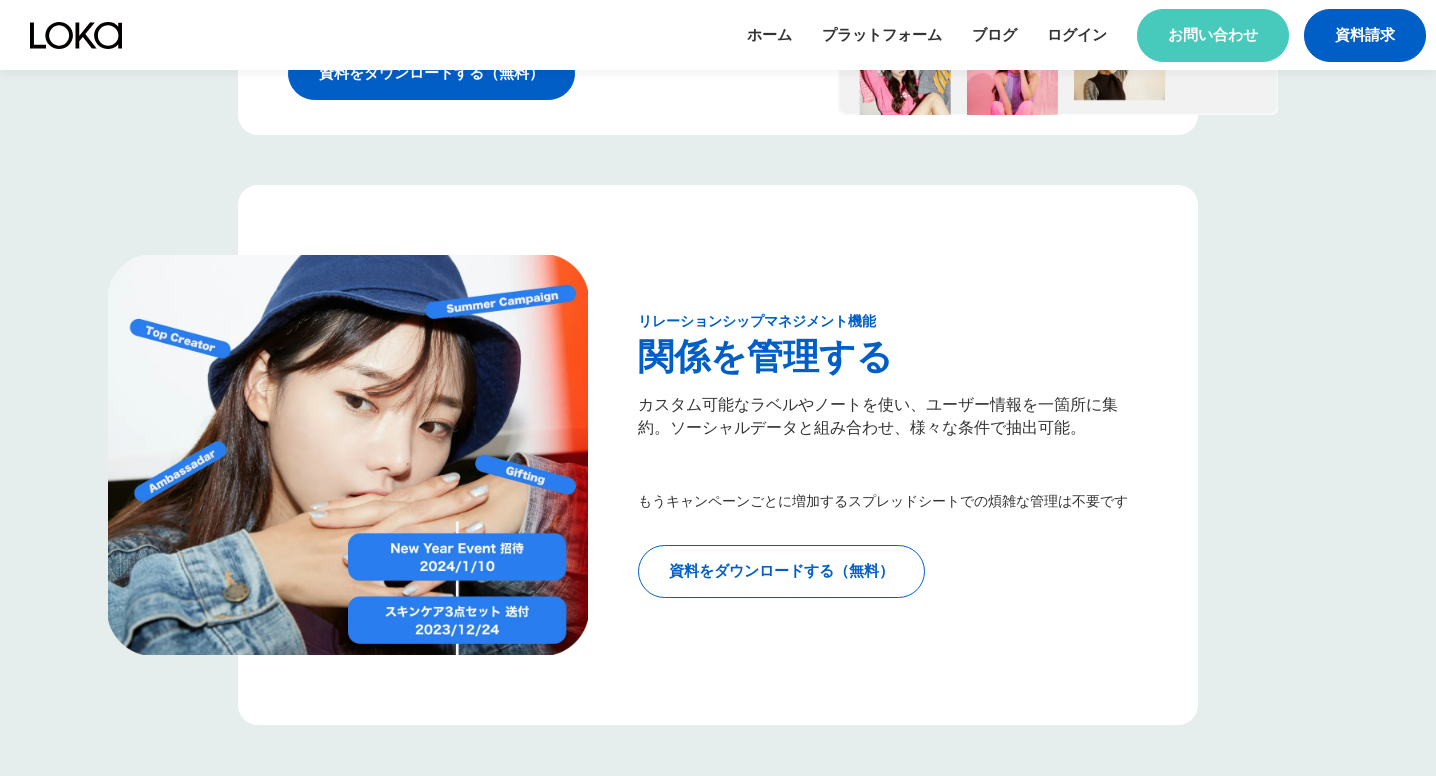click on "資料をダウンロードする（無料）" at bounding box center [781, 571] 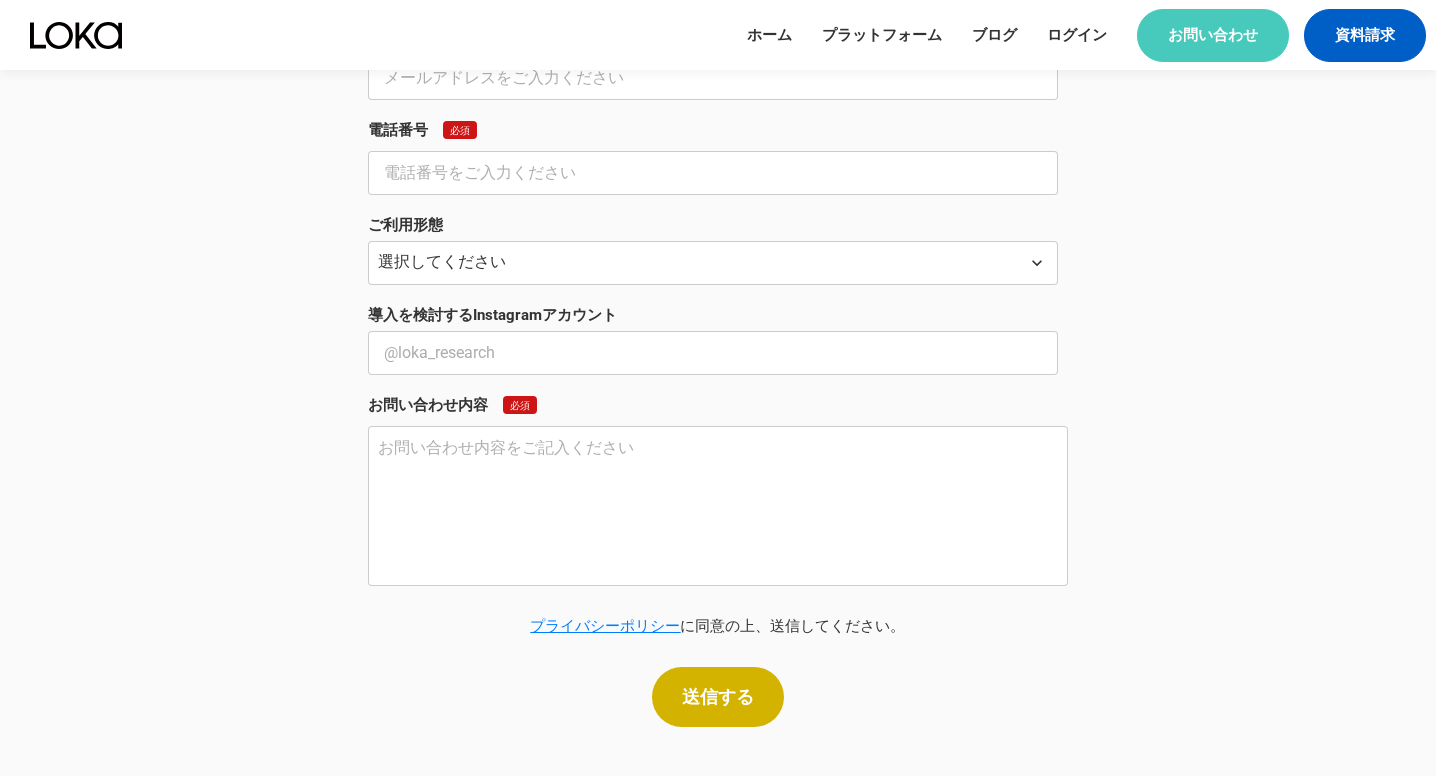 scroll, scrollTop: 1850, scrollLeft: 0, axis: vertical 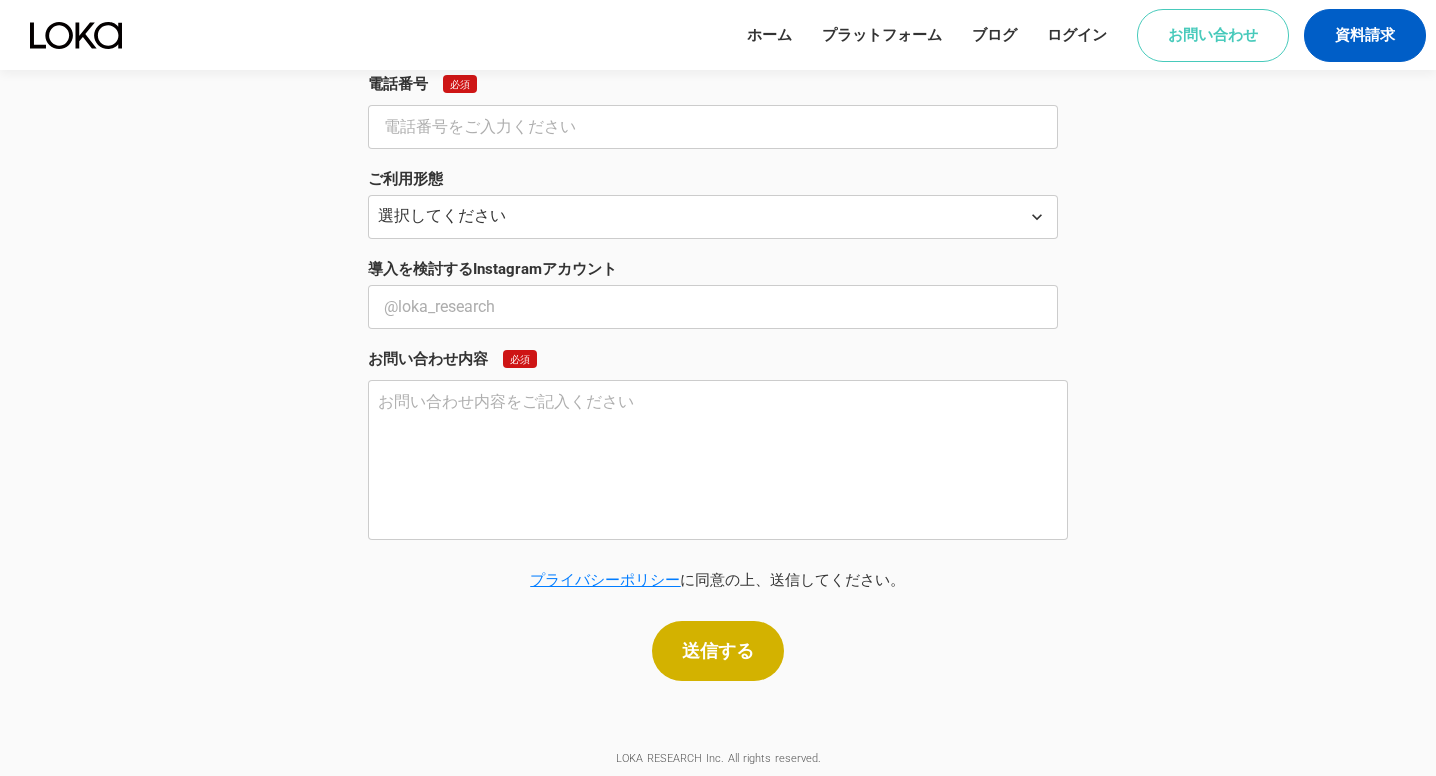 click on "お問い合わせ" at bounding box center (1213, 35) 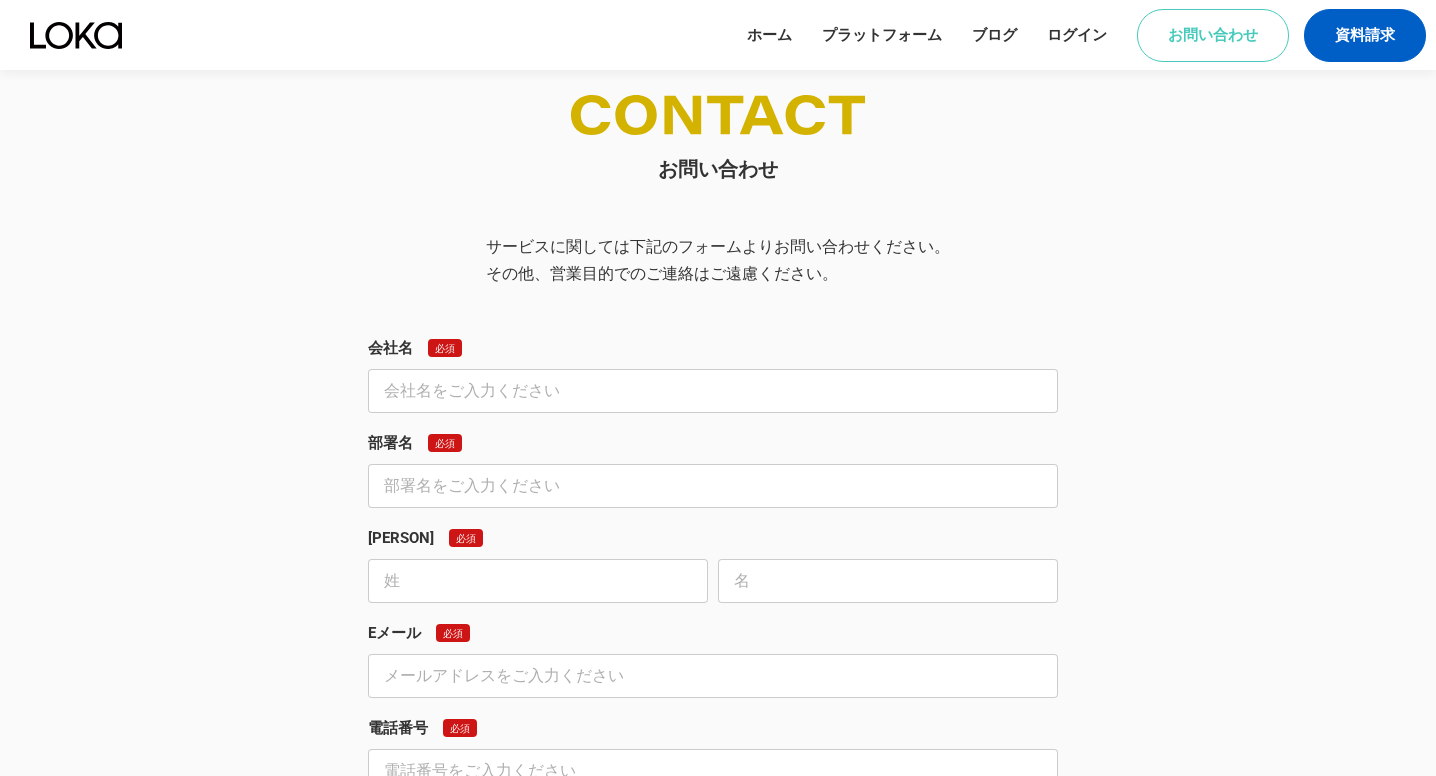 scroll, scrollTop: 1201, scrollLeft: 0, axis: vertical 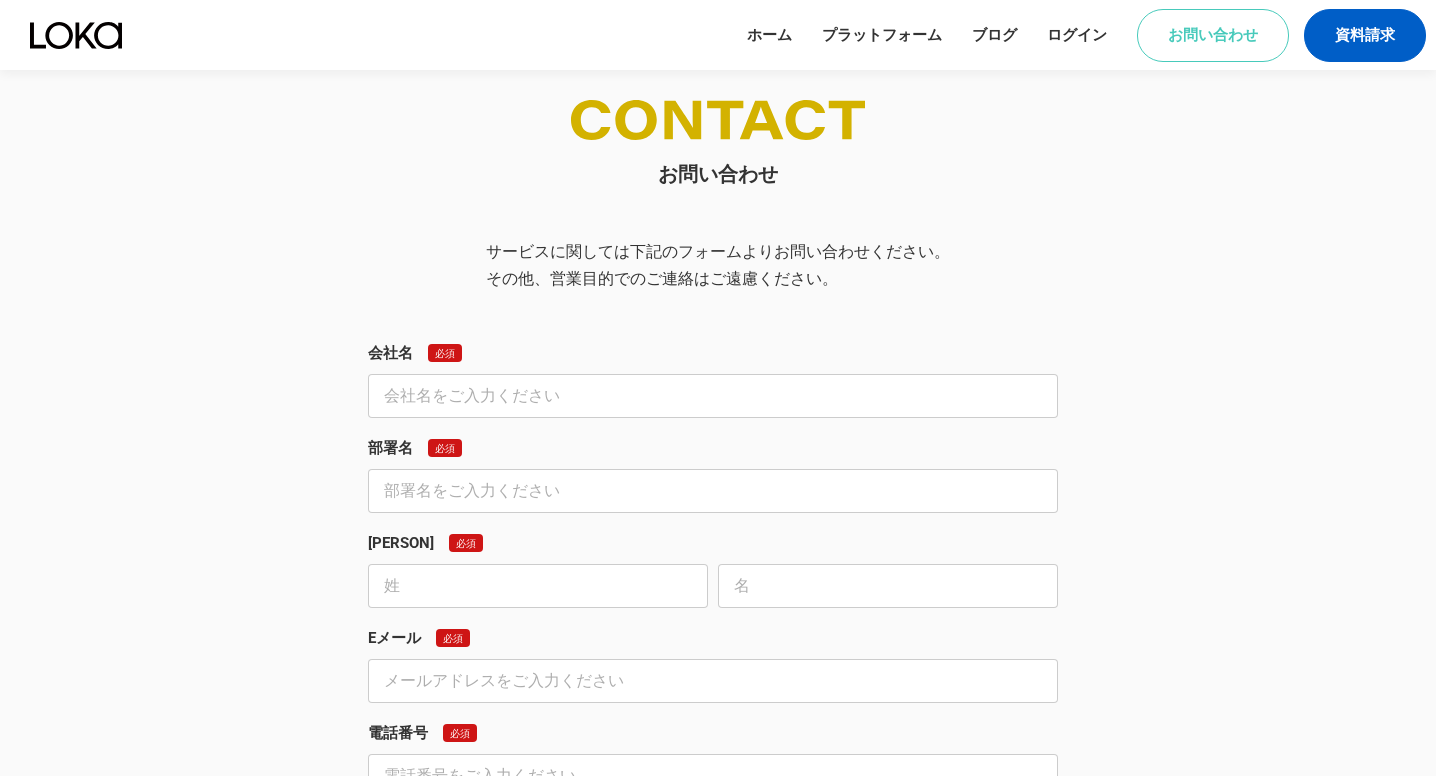 click on "お問い合わせ" at bounding box center [1213, 35] 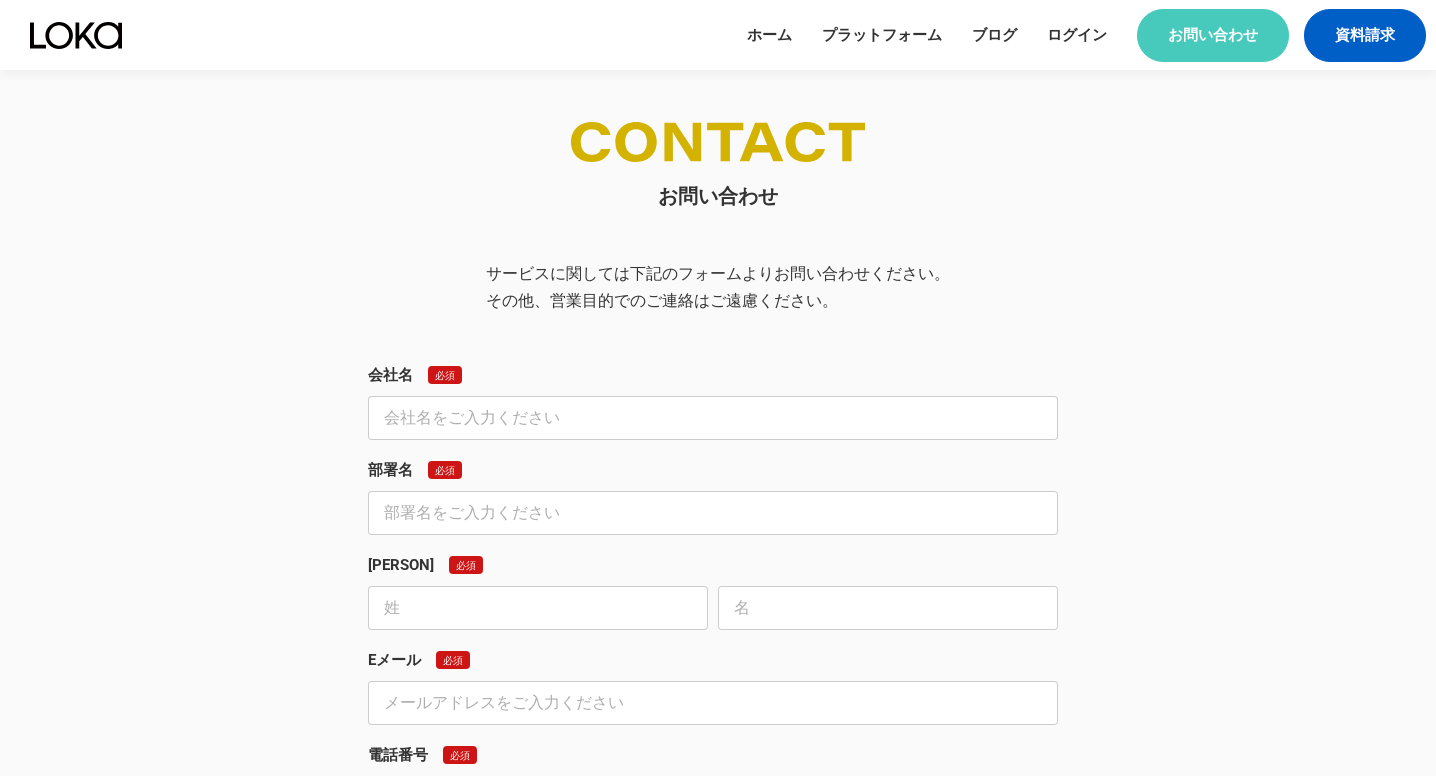 scroll, scrollTop: 1190, scrollLeft: 0, axis: vertical 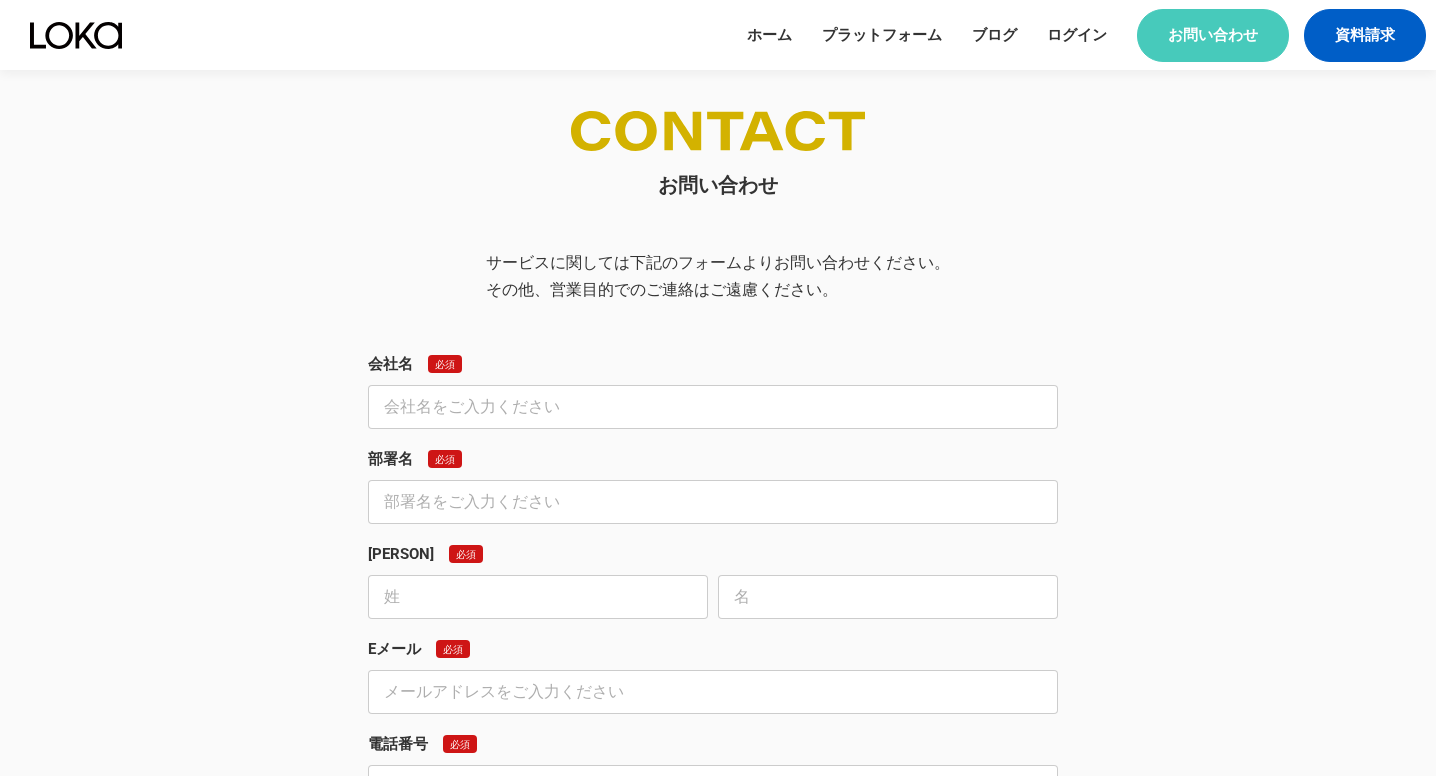 click at bounding box center [713, 407] 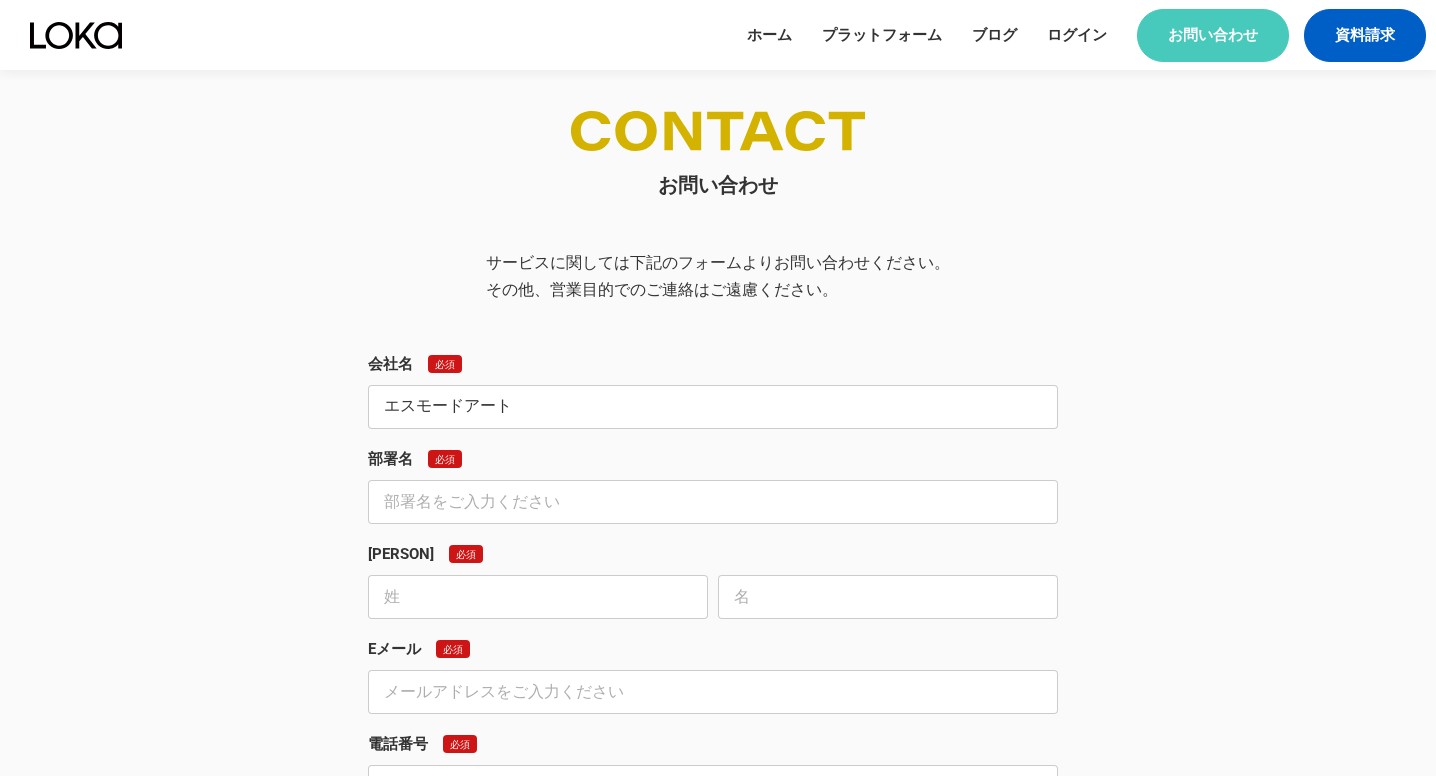 type on "エスモードアート" 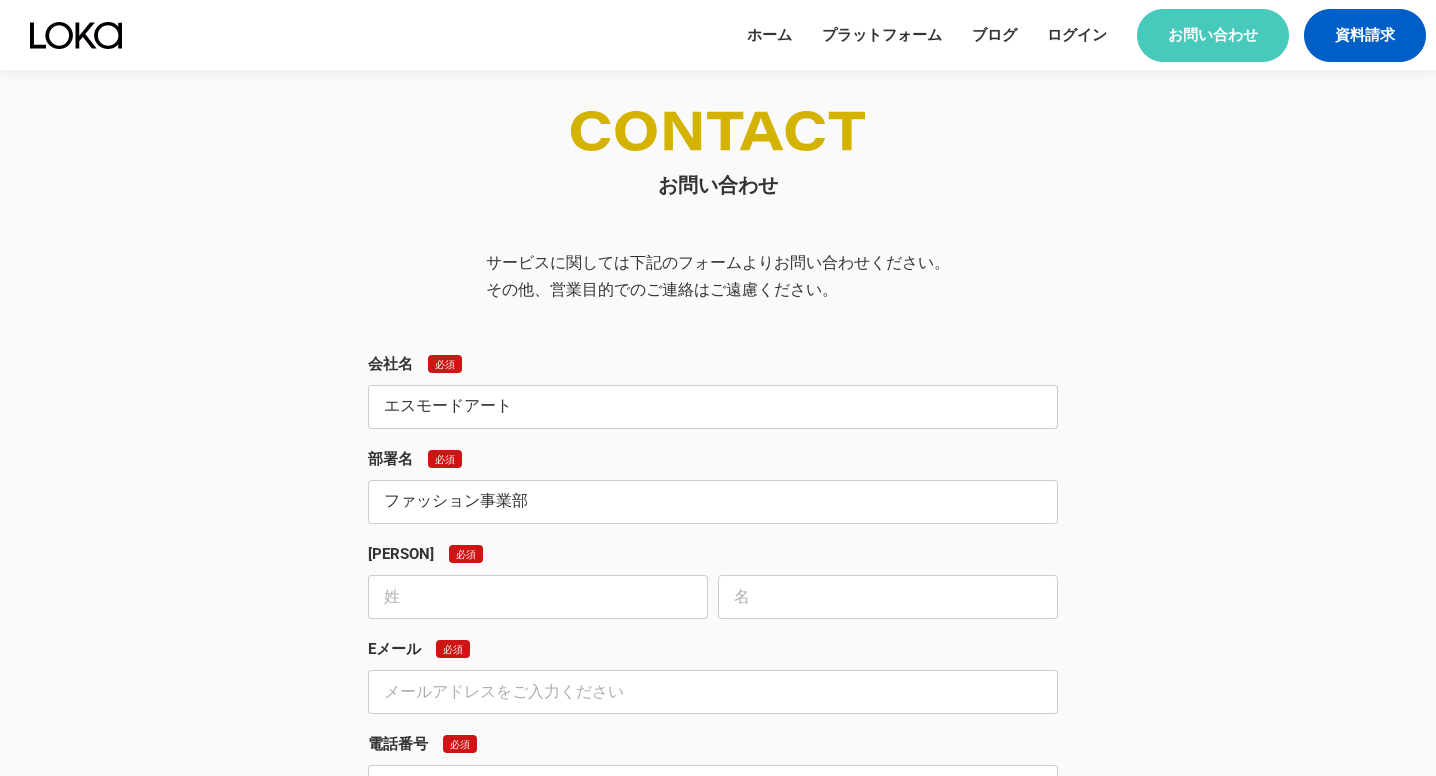 type on "ファッション事業部" 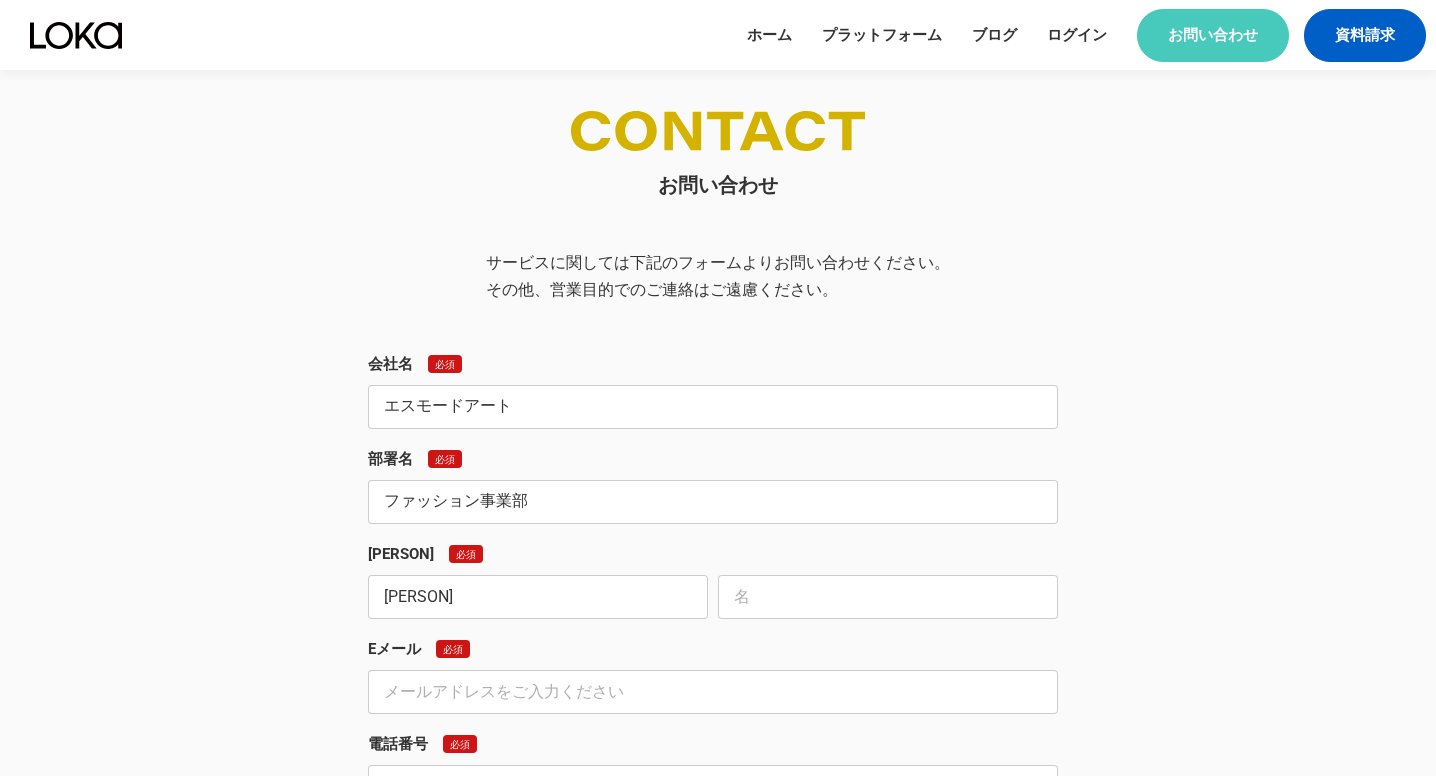 type on "[PERSON]" 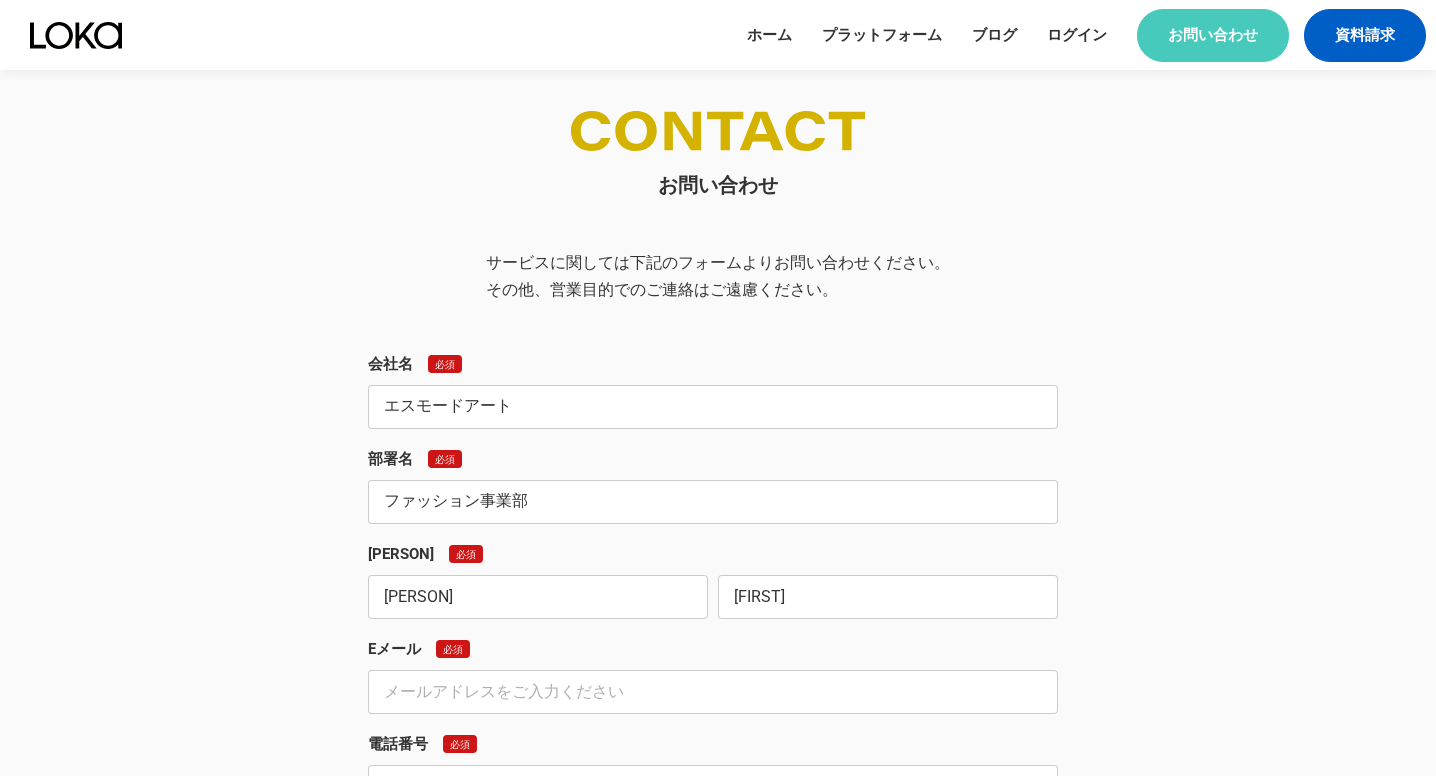 type on "[FIRST]" 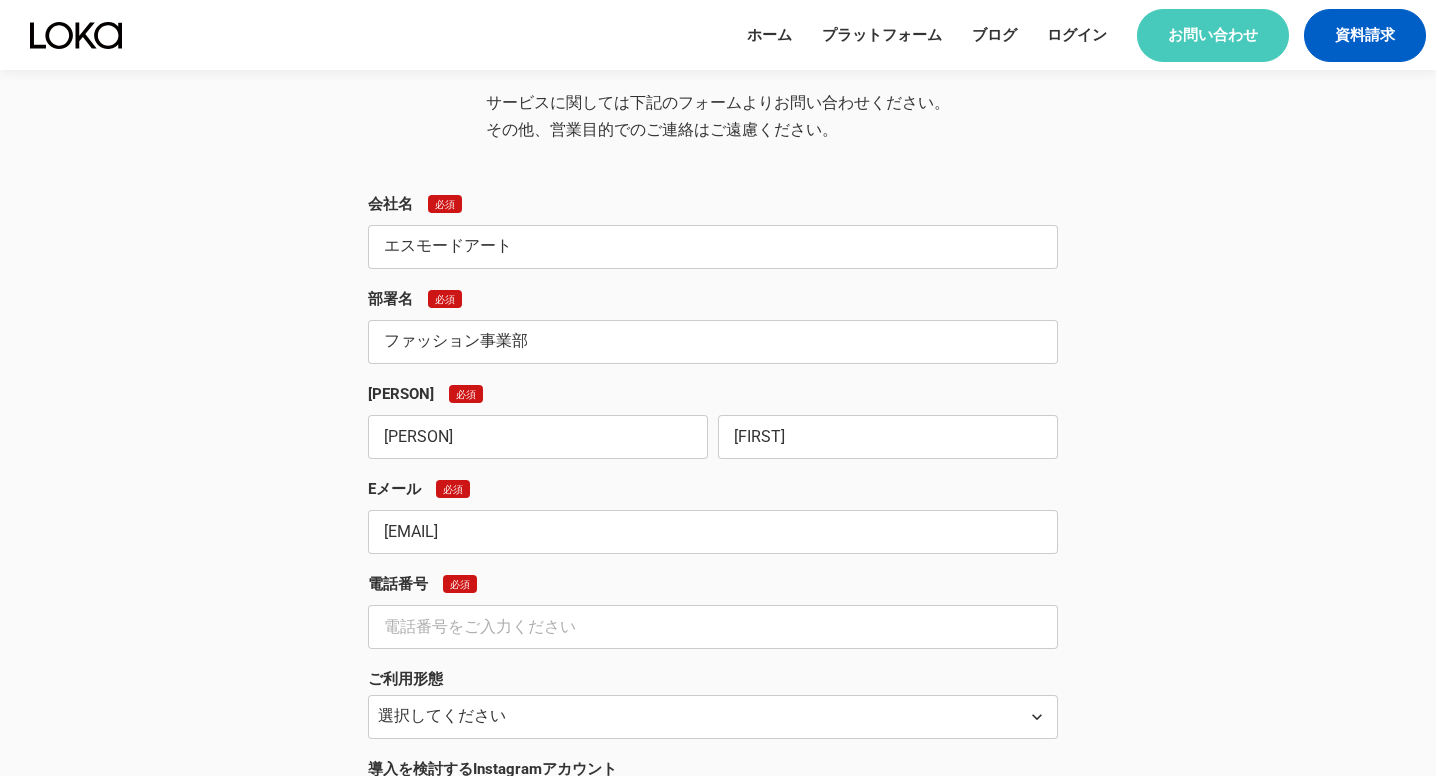 scroll, scrollTop: 1378, scrollLeft: 0, axis: vertical 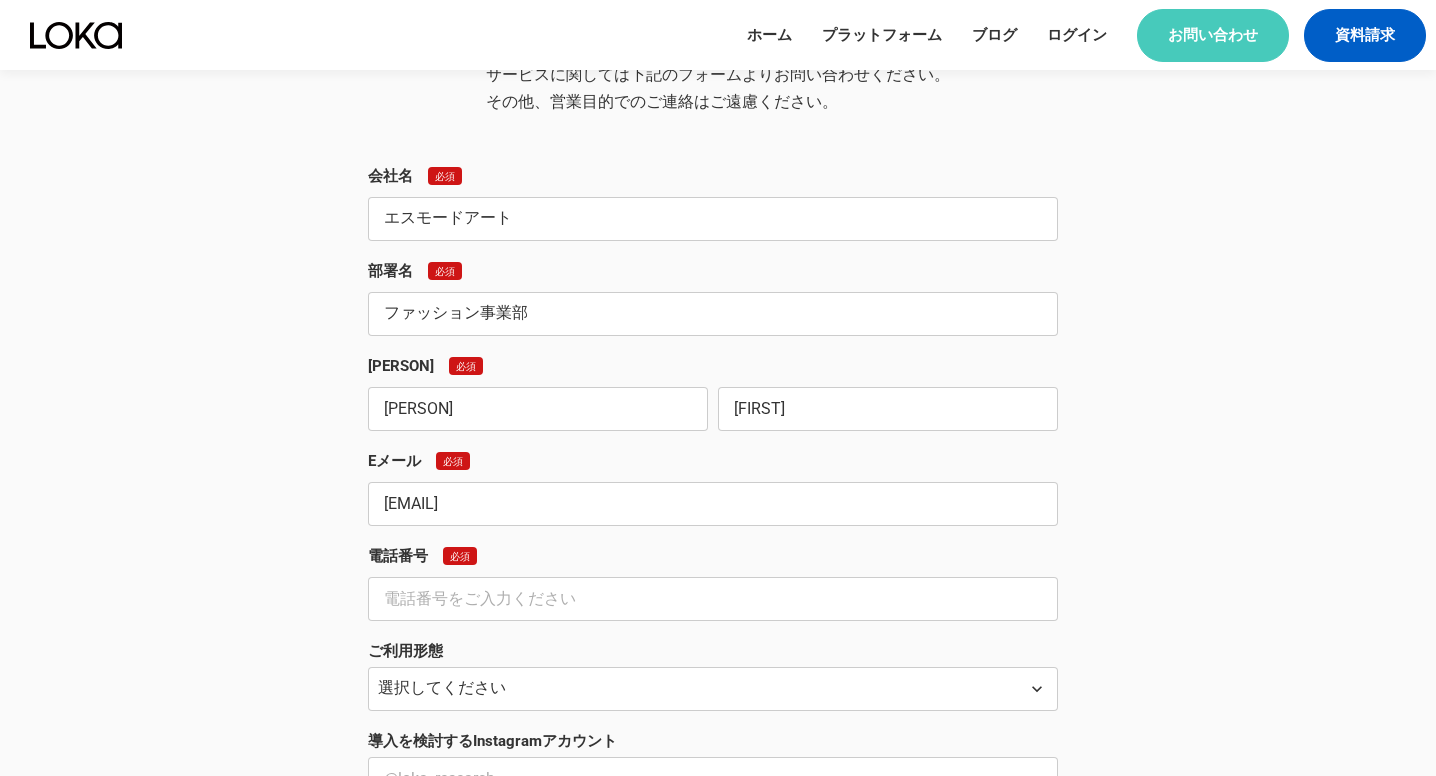 type on "[EMAIL]" 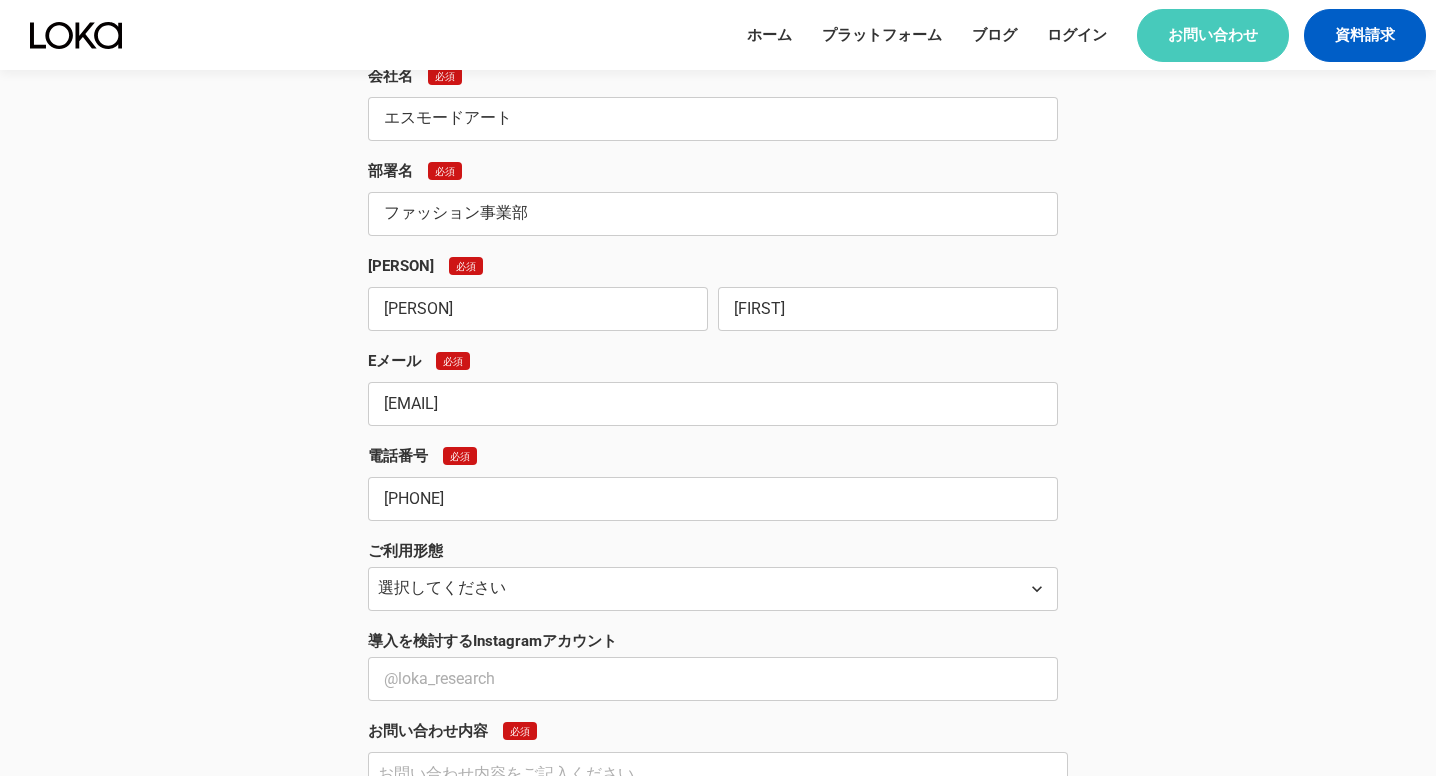 scroll, scrollTop: 1502, scrollLeft: 0, axis: vertical 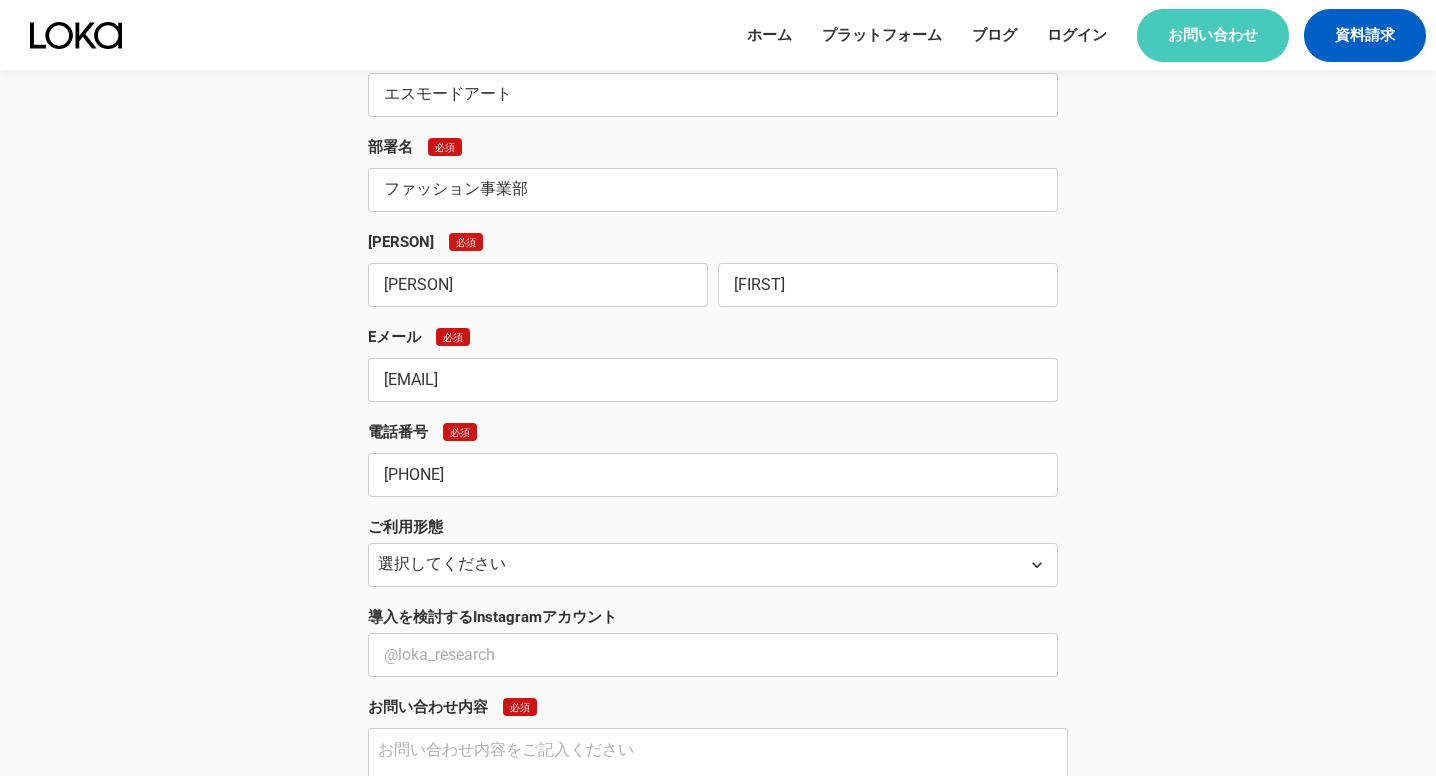 click on "選択してください 自社での導入 代理店として顧客へ提案 その他" at bounding box center (713, 565) 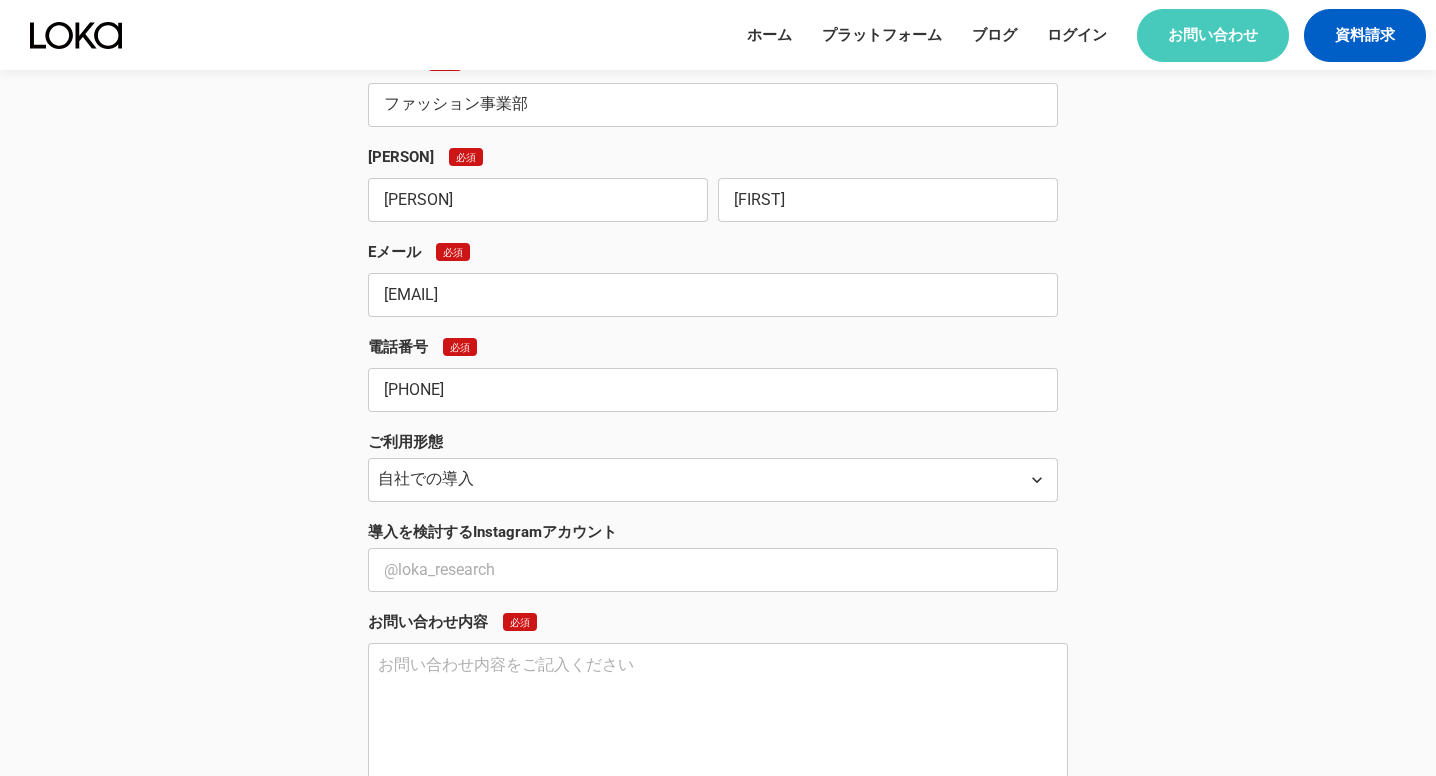 scroll, scrollTop: 1590, scrollLeft: 0, axis: vertical 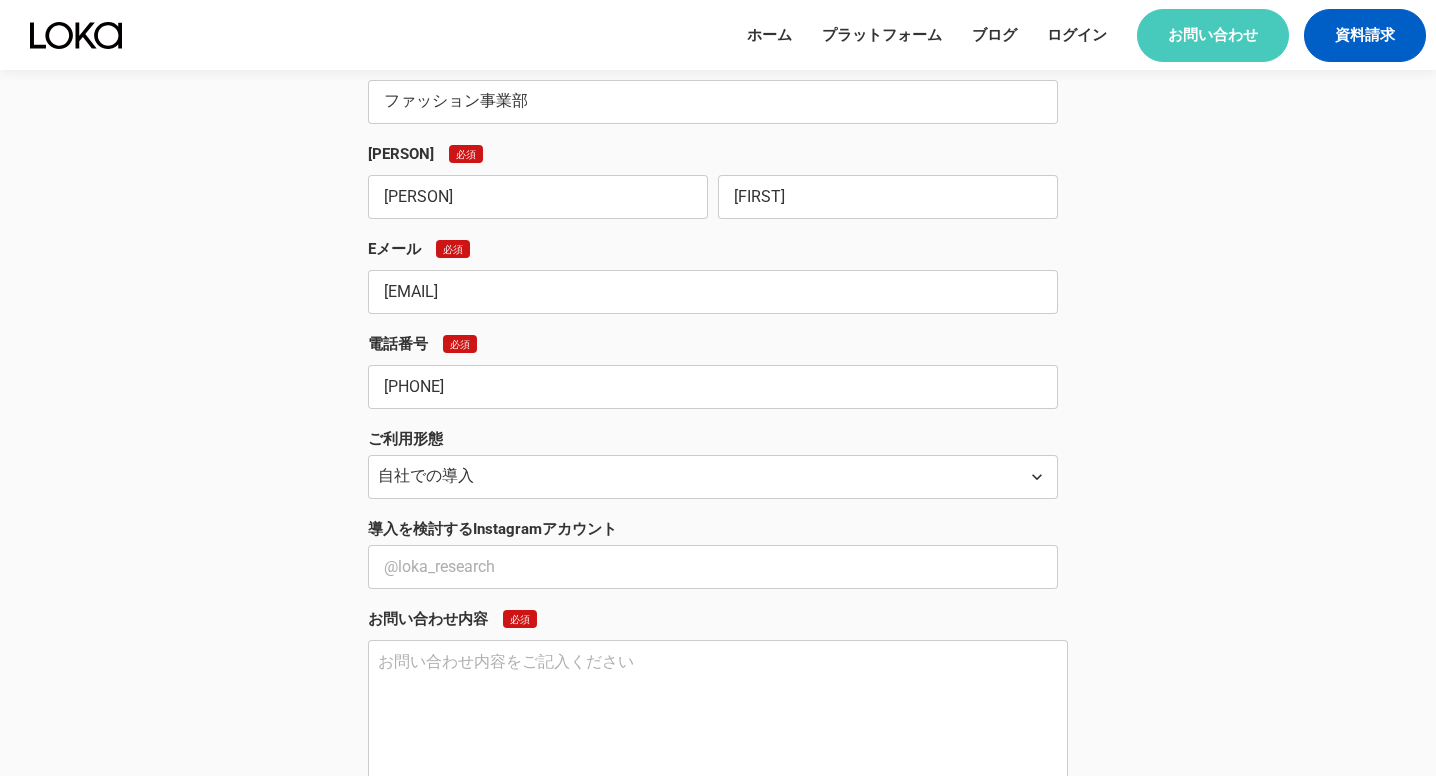 click at bounding box center [713, 567] 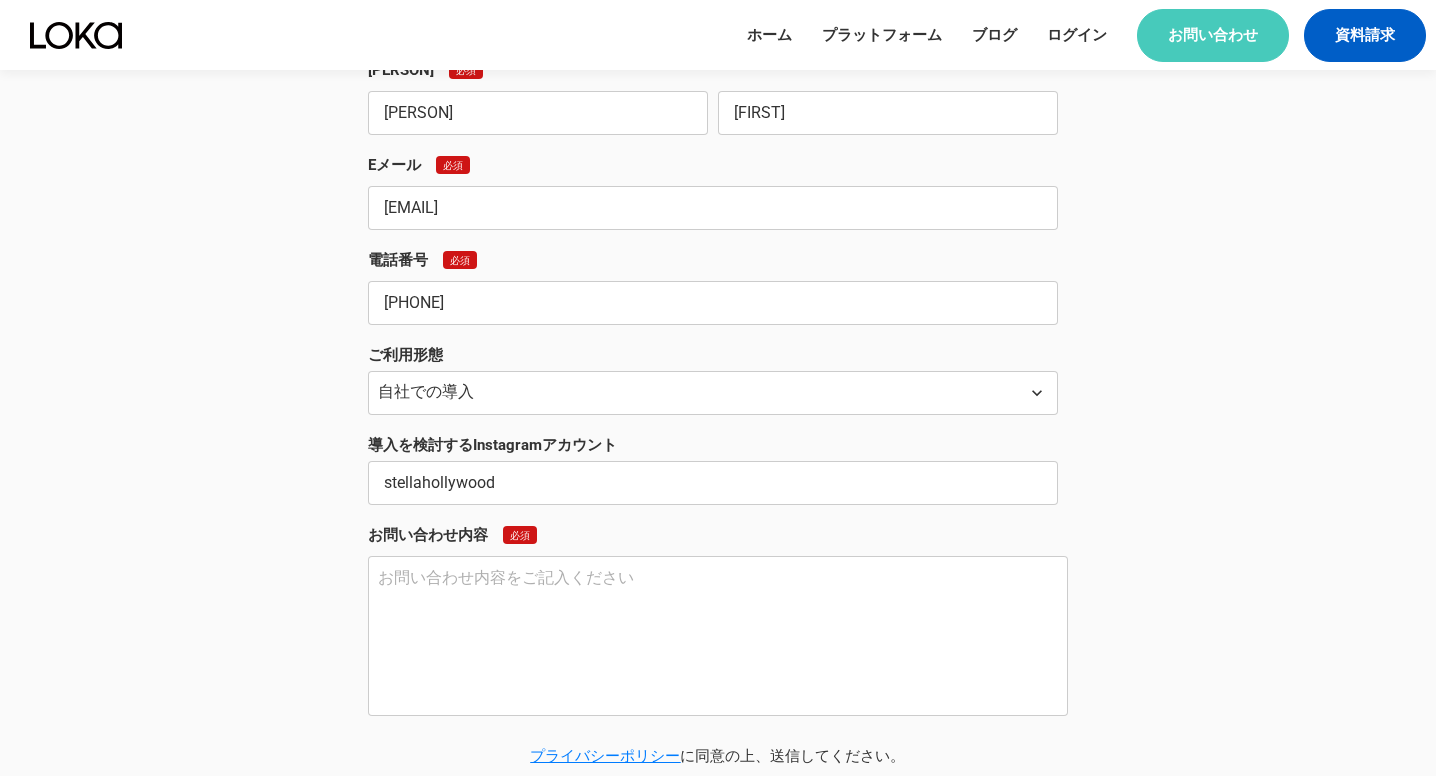 scroll, scrollTop: 1695, scrollLeft: 0, axis: vertical 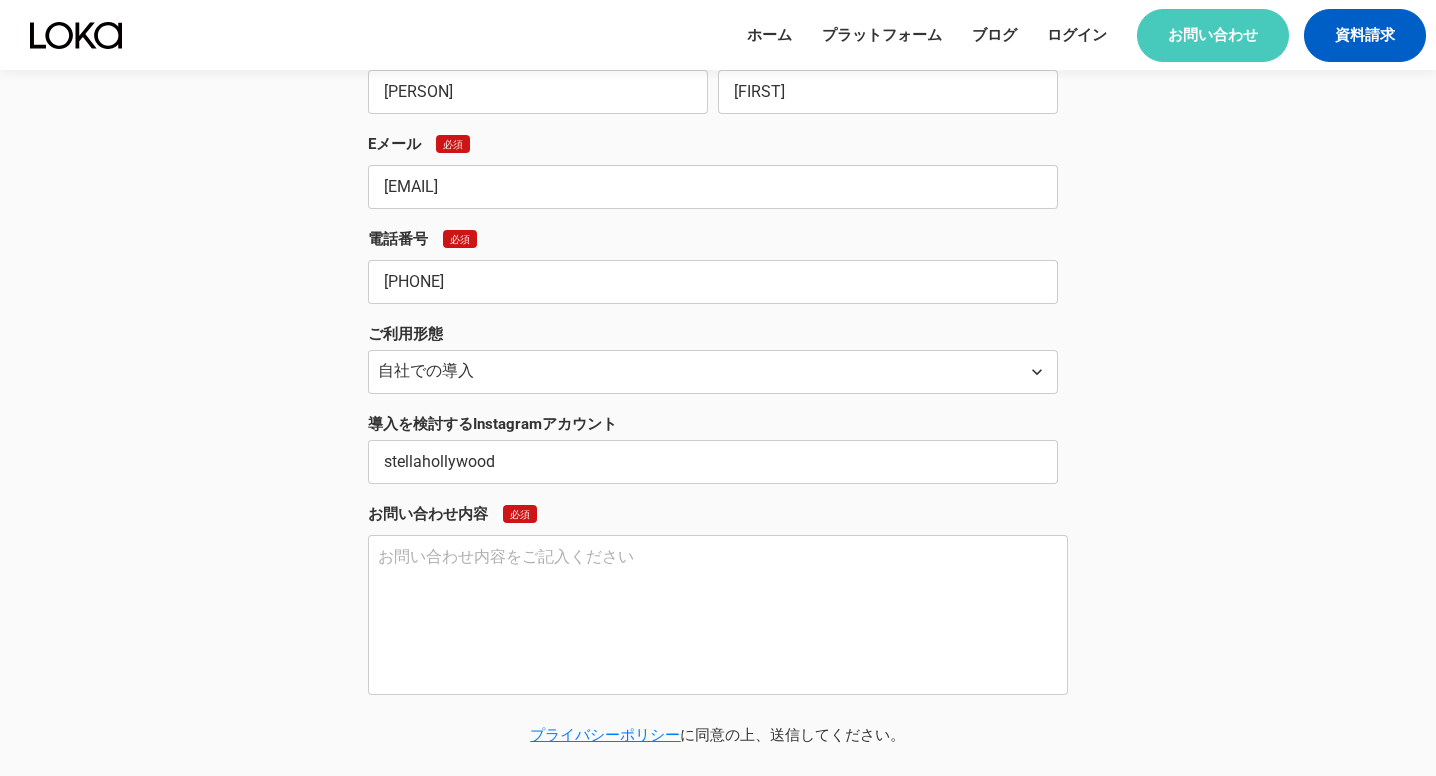type on "stellahollywood" 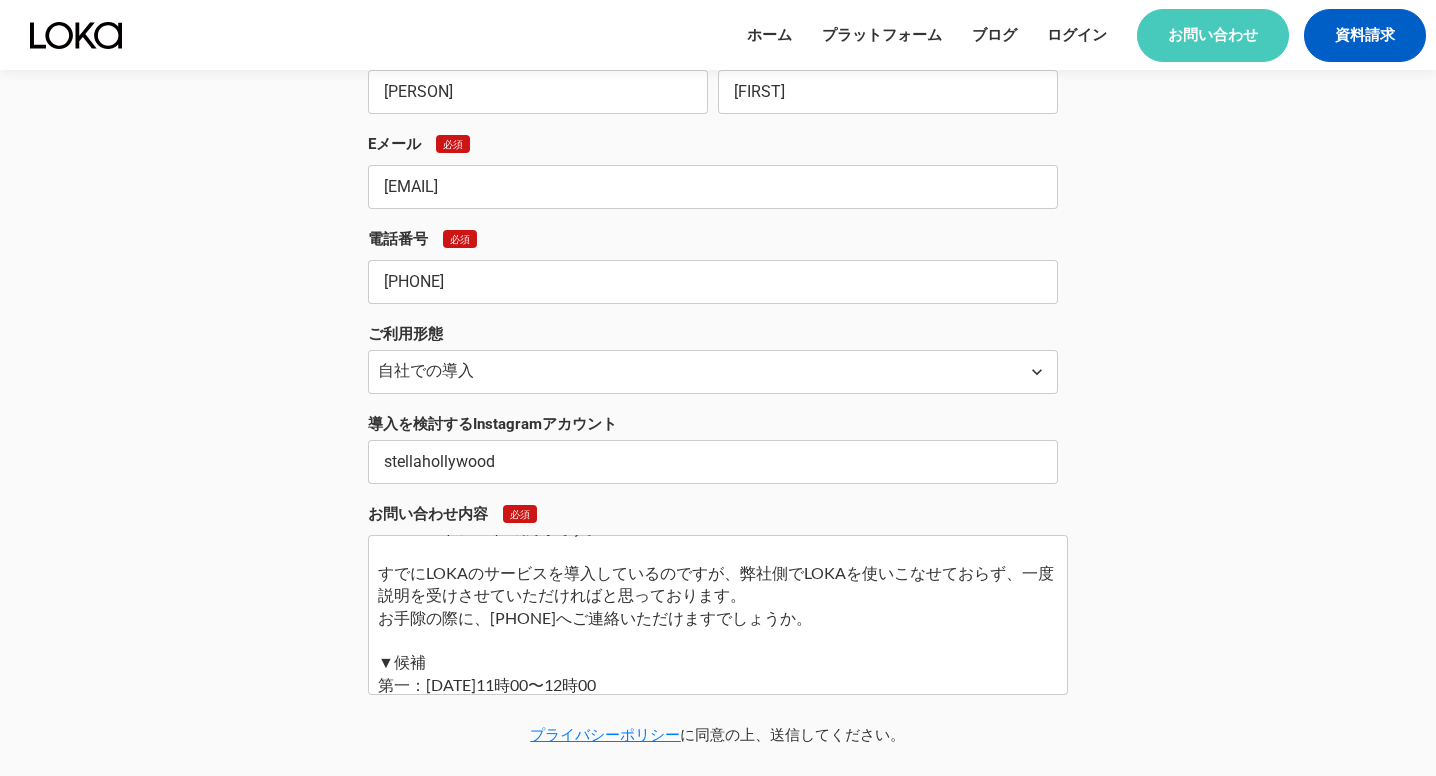 scroll, scrollTop: 72, scrollLeft: 0, axis: vertical 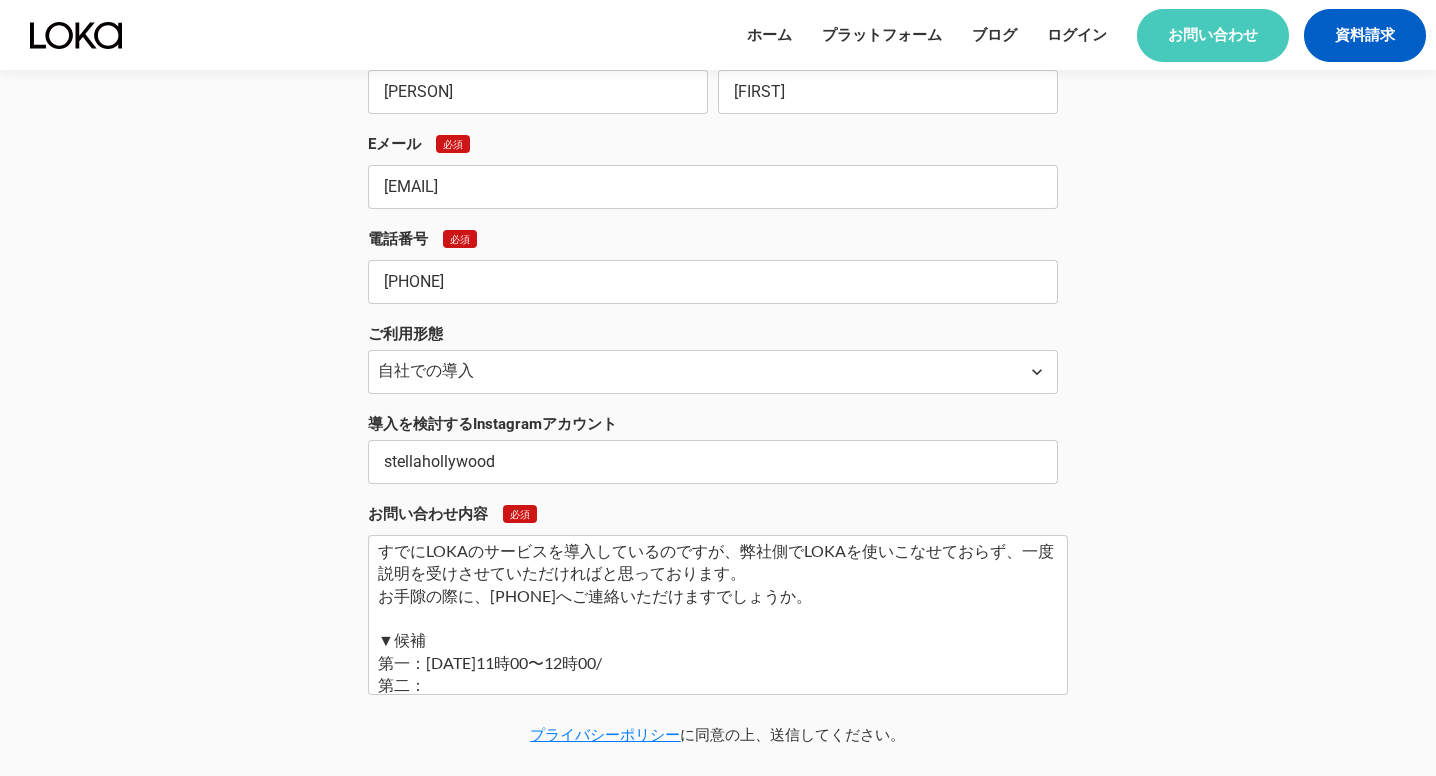 paste on "[DATE]13時00〜16時00" 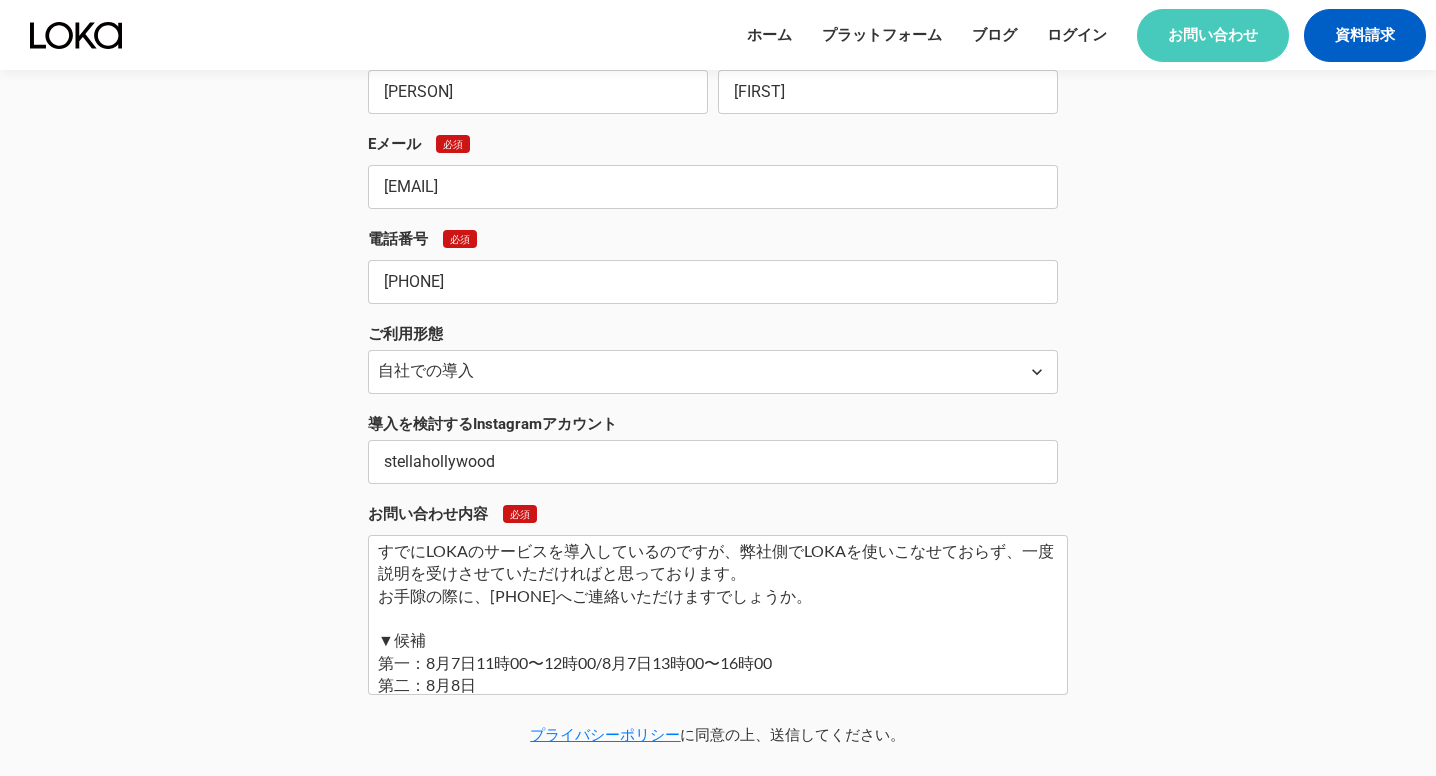 drag, startPoint x: 477, startPoint y: 669, endPoint x: 783, endPoint y: 661, distance: 306.10455 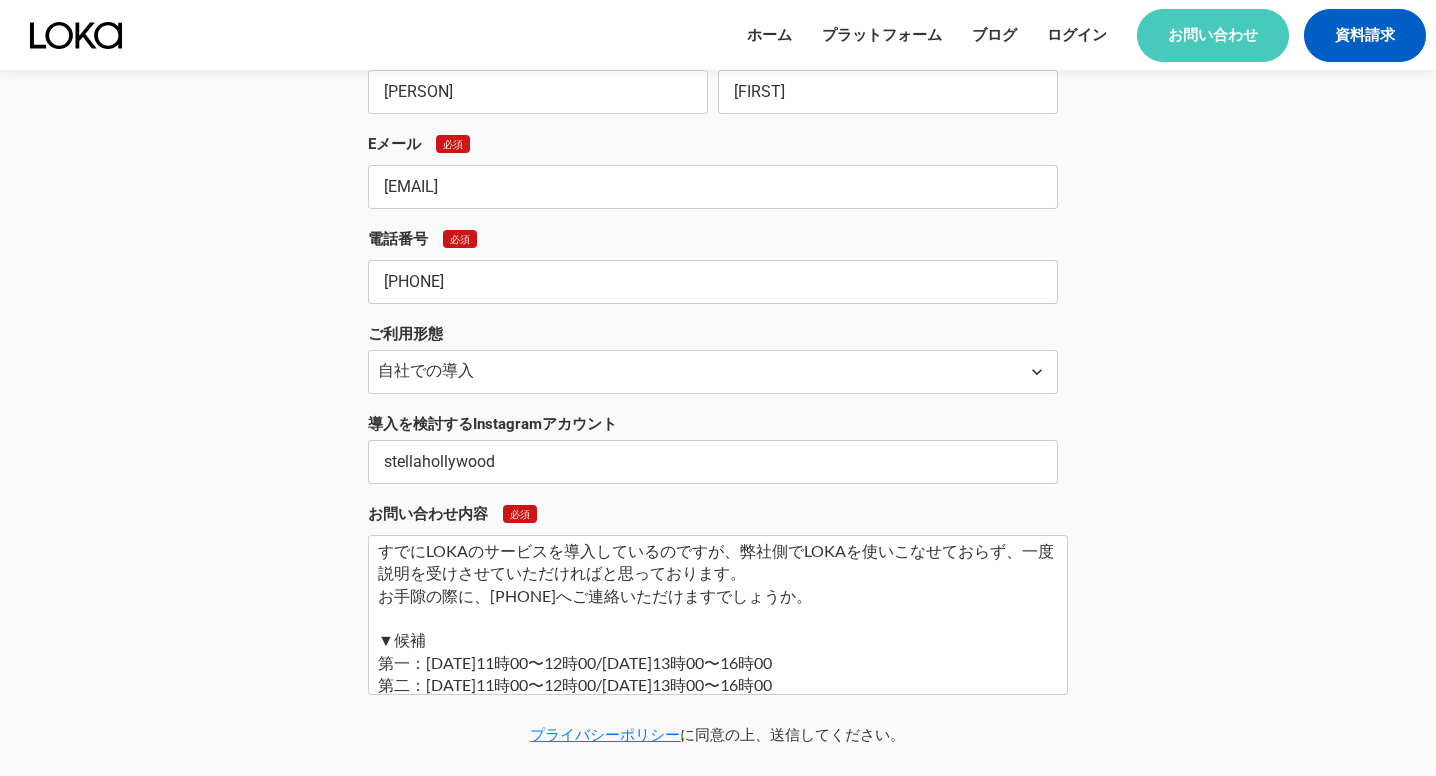 click on "ご担当社様、お世話になります。
エスモードアートの[PERSON]です。
すでにLOKAのサービスを導入しているのですが、弊社側でLOKAを使いこなせておらず、一度説明を受けさせていただければと思っております。
お手隙の際に、[PHONE]へご連絡いただけますでしょうか。
▼候補
第一：[DATE]11時00〜12時00/[DATE]13時00〜16時00
第二：[DATE]11時00〜12時00/[DATE]13時00〜16時00" at bounding box center [718, 615] 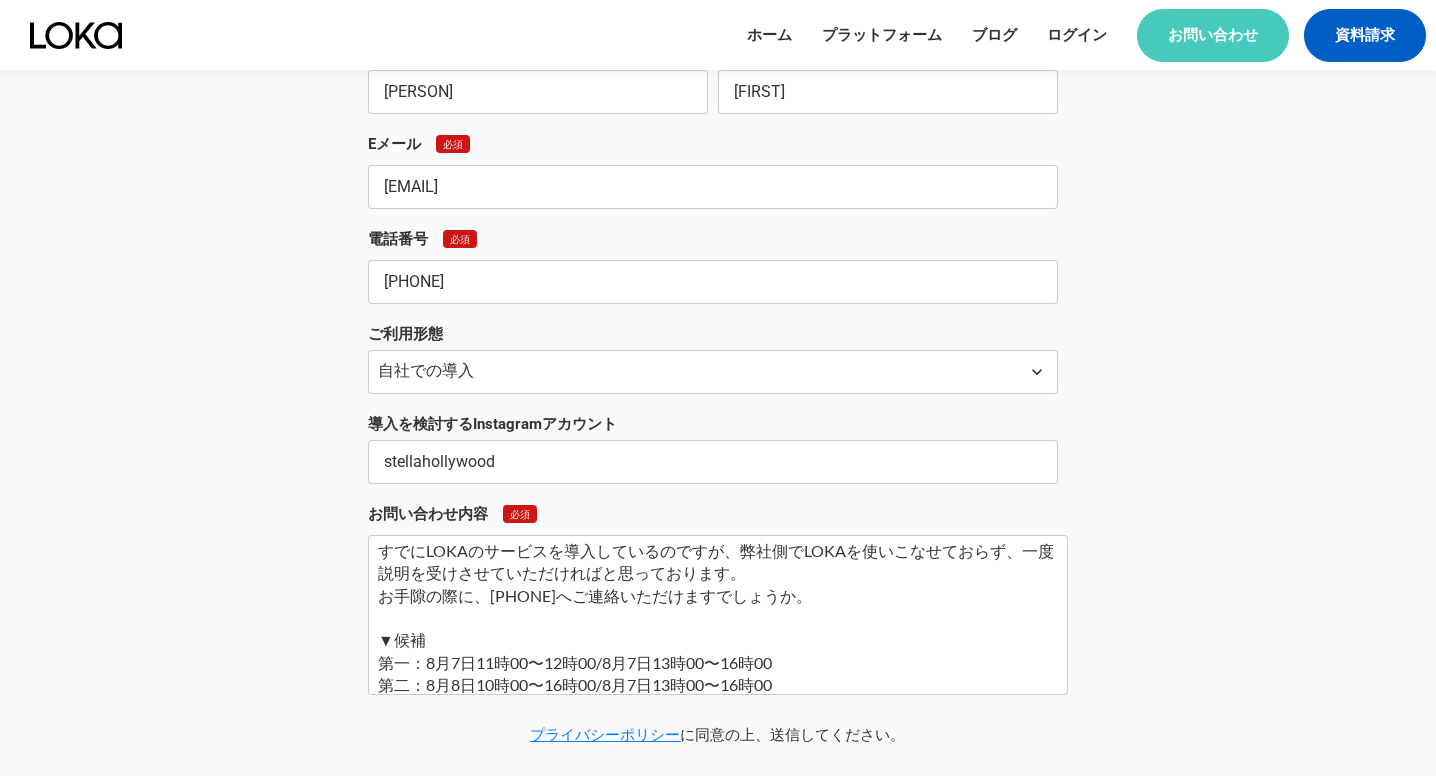 scroll, scrollTop: 84, scrollLeft: 0, axis: vertical 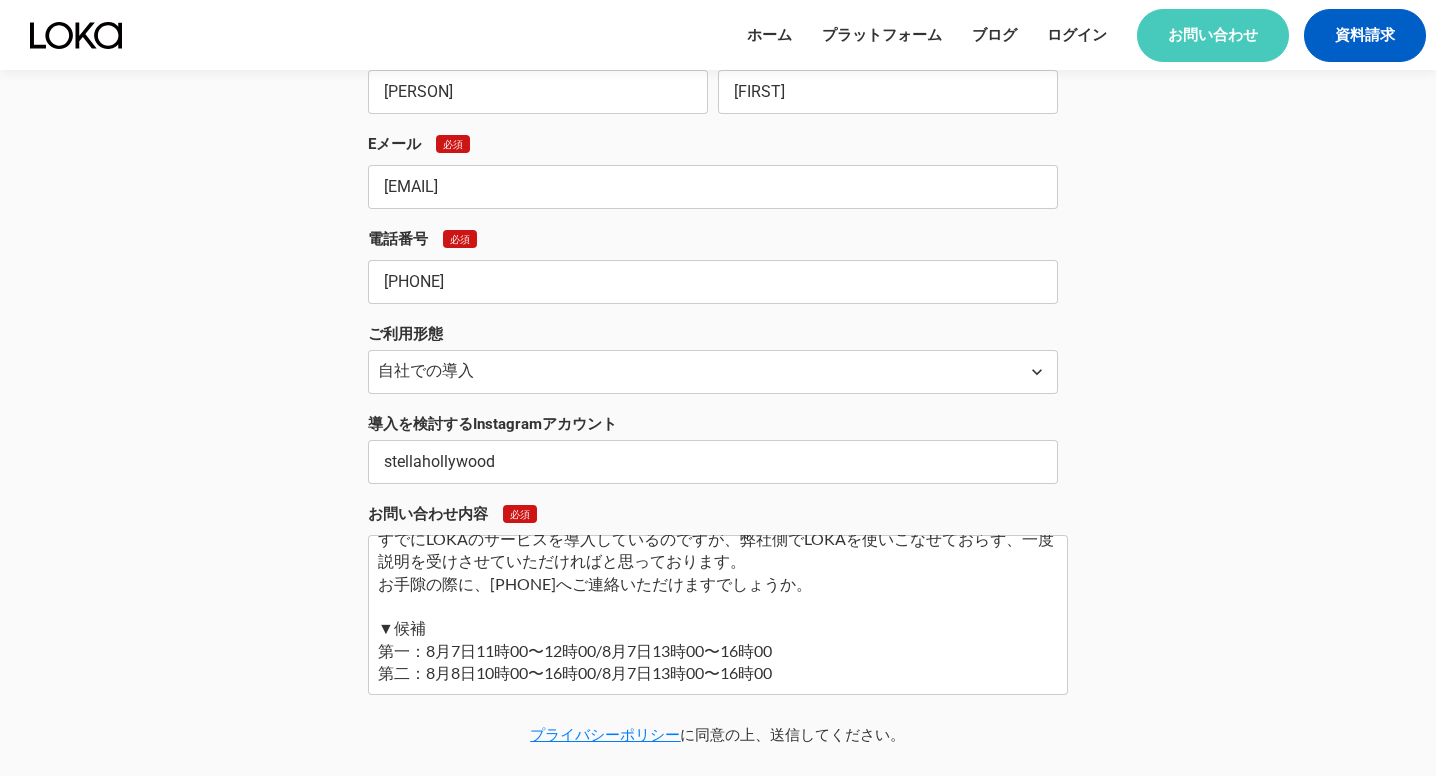 drag, startPoint x: 601, startPoint y: 683, endPoint x: 758, endPoint y: 682, distance: 157.00319 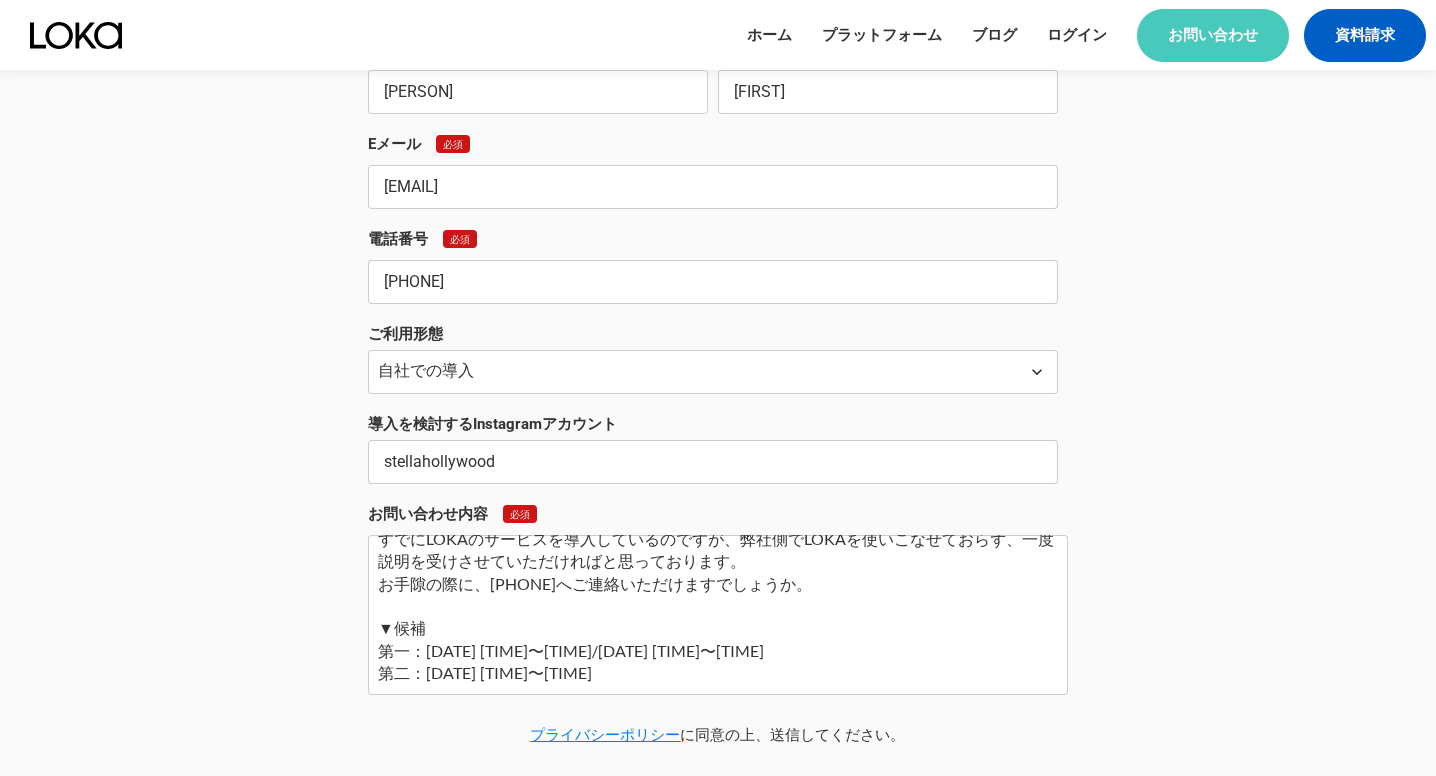 scroll, scrollTop: 95, scrollLeft: 0, axis: vertical 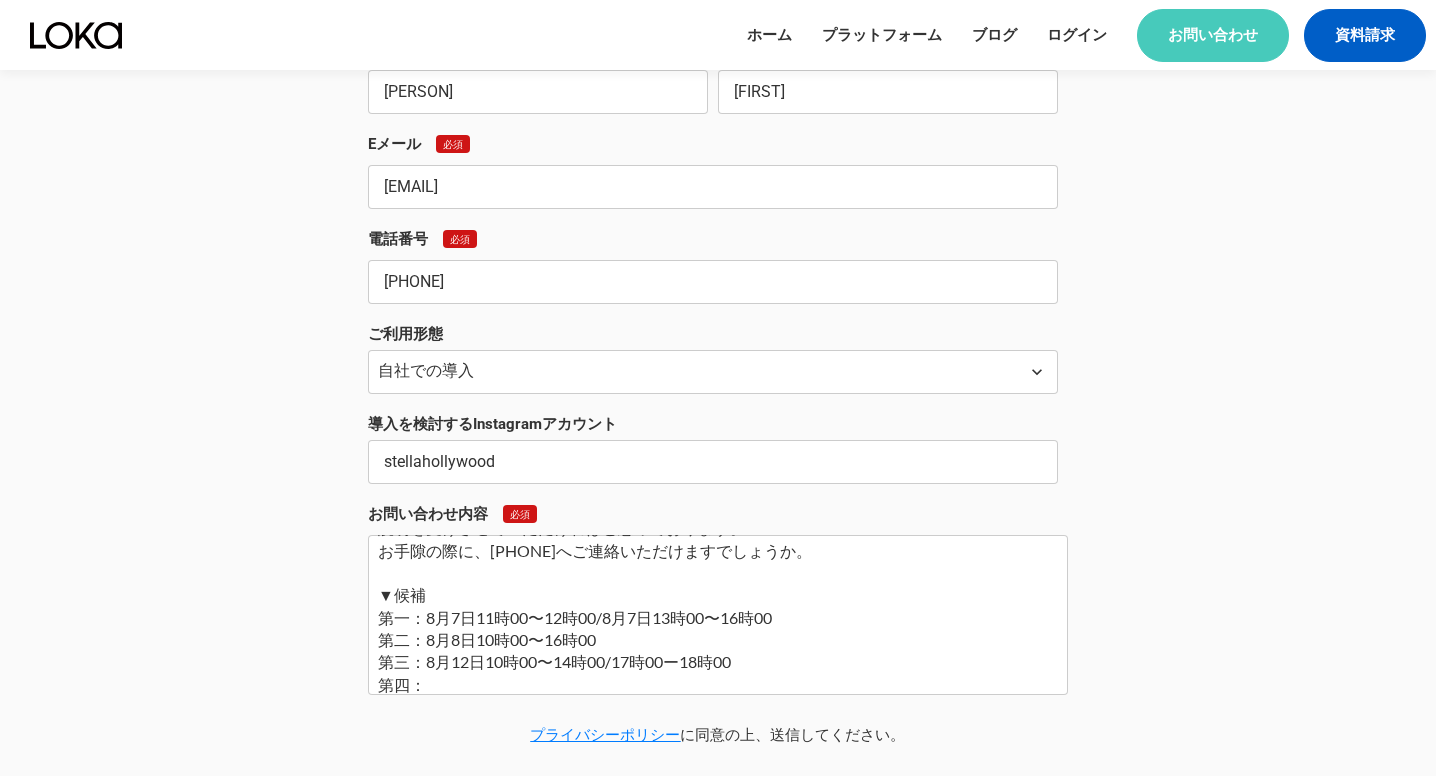 drag, startPoint x: 423, startPoint y: 667, endPoint x: 813, endPoint y: 670, distance: 390.01154 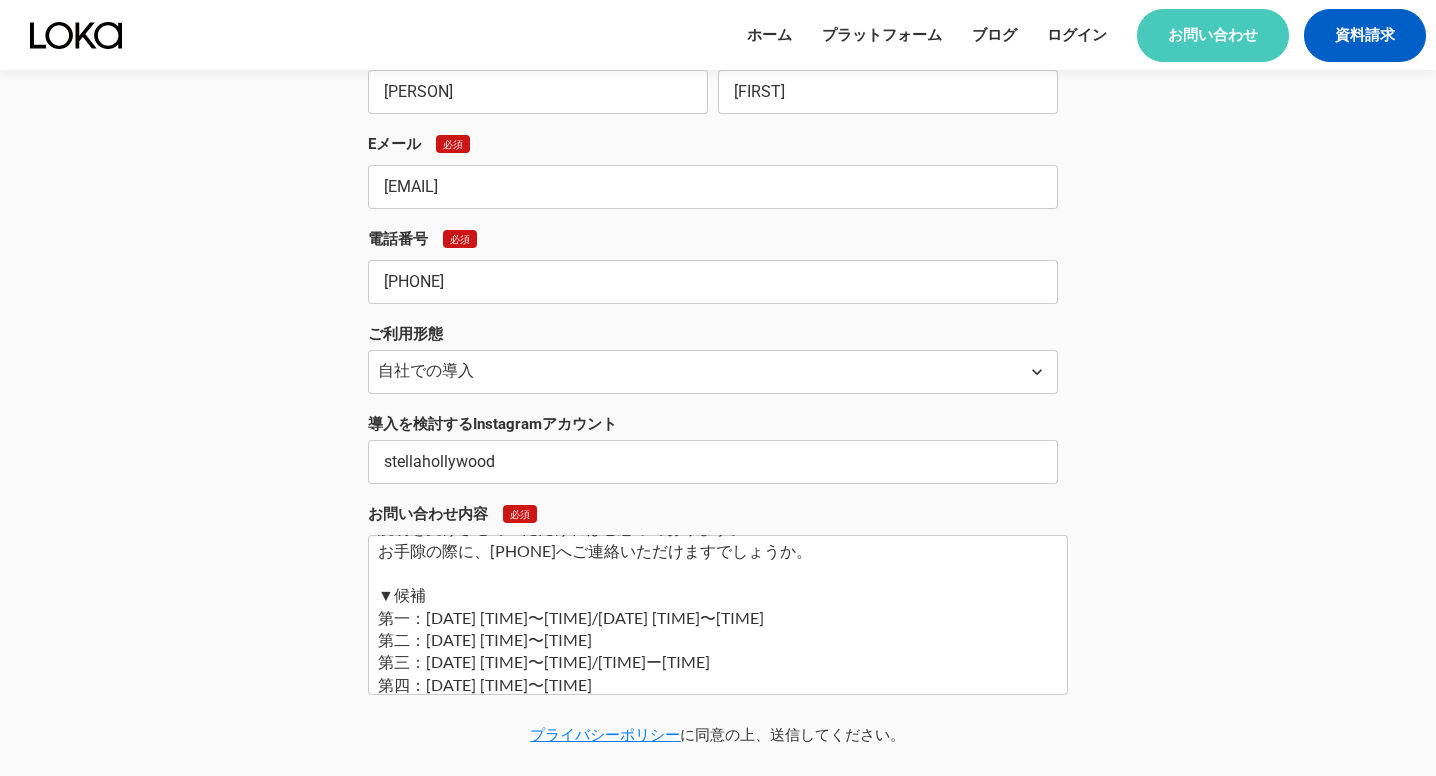 click on "ご担当社様、お世話になります。
エスモードアートの浅野です。
すでにLOKAのサービスを導入しているのですが、弊社側でLOKAを使いこなせておらず、一度説明を受けさせていただければと思っております。
お手隙の際に、[PHONE]へご連絡いただけますでしょうか。
▼候補
第一：[DATE] [TIME]〜[TIME]/[DATE] [TIME]〜[TIME]
第二：[DATE] [TIME]〜[TIME]
第三：[DATE] [TIME]〜[TIME]/[TIME]ー[TIME]
第四：[DATE] [TIME]〜[TIME]" at bounding box center [718, 615] 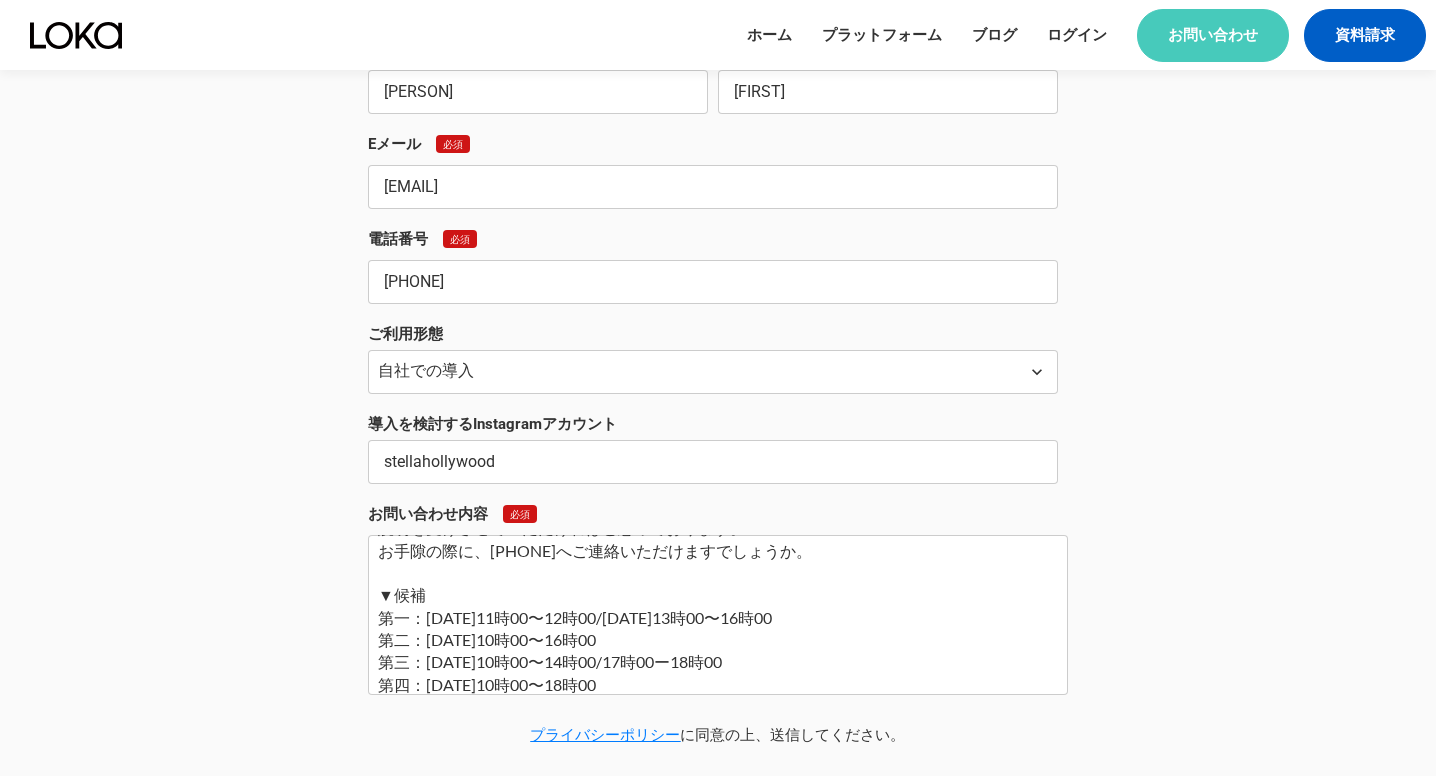scroll, scrollTop: 139, scrollLeft: 0, axis: vertical 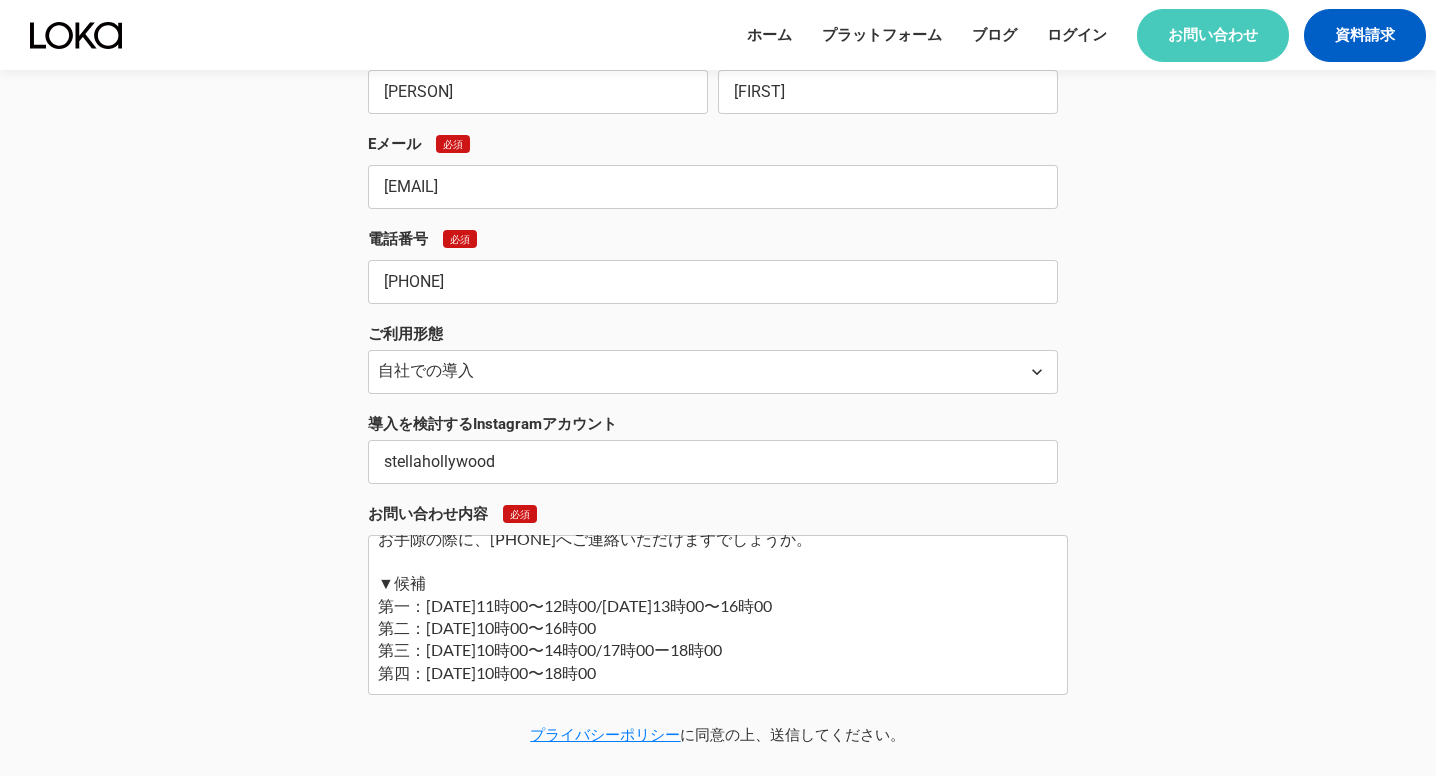 paste on "第四：8月13日10時00〜18時00" 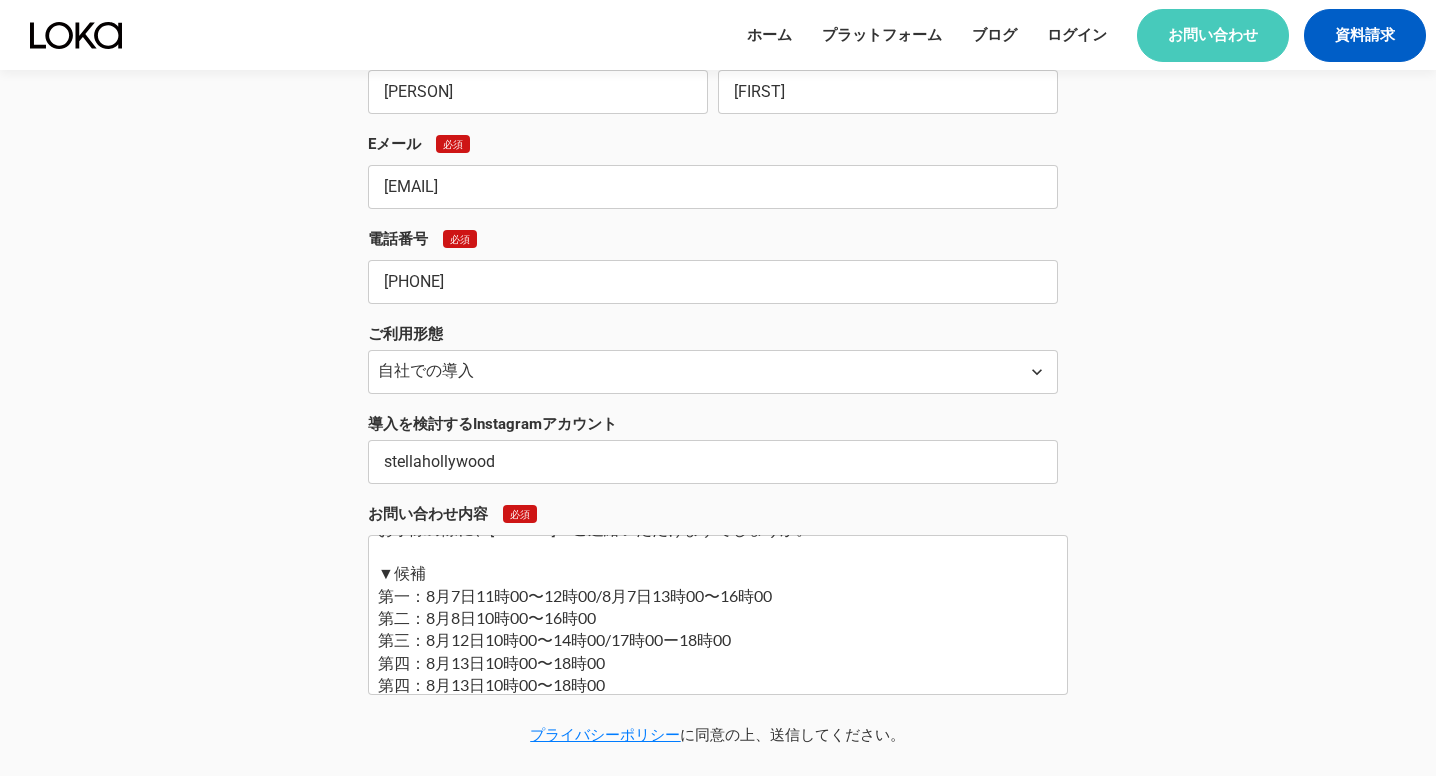 scroll, scrollTop: 162, scrollLeft: 0, axis: vertical 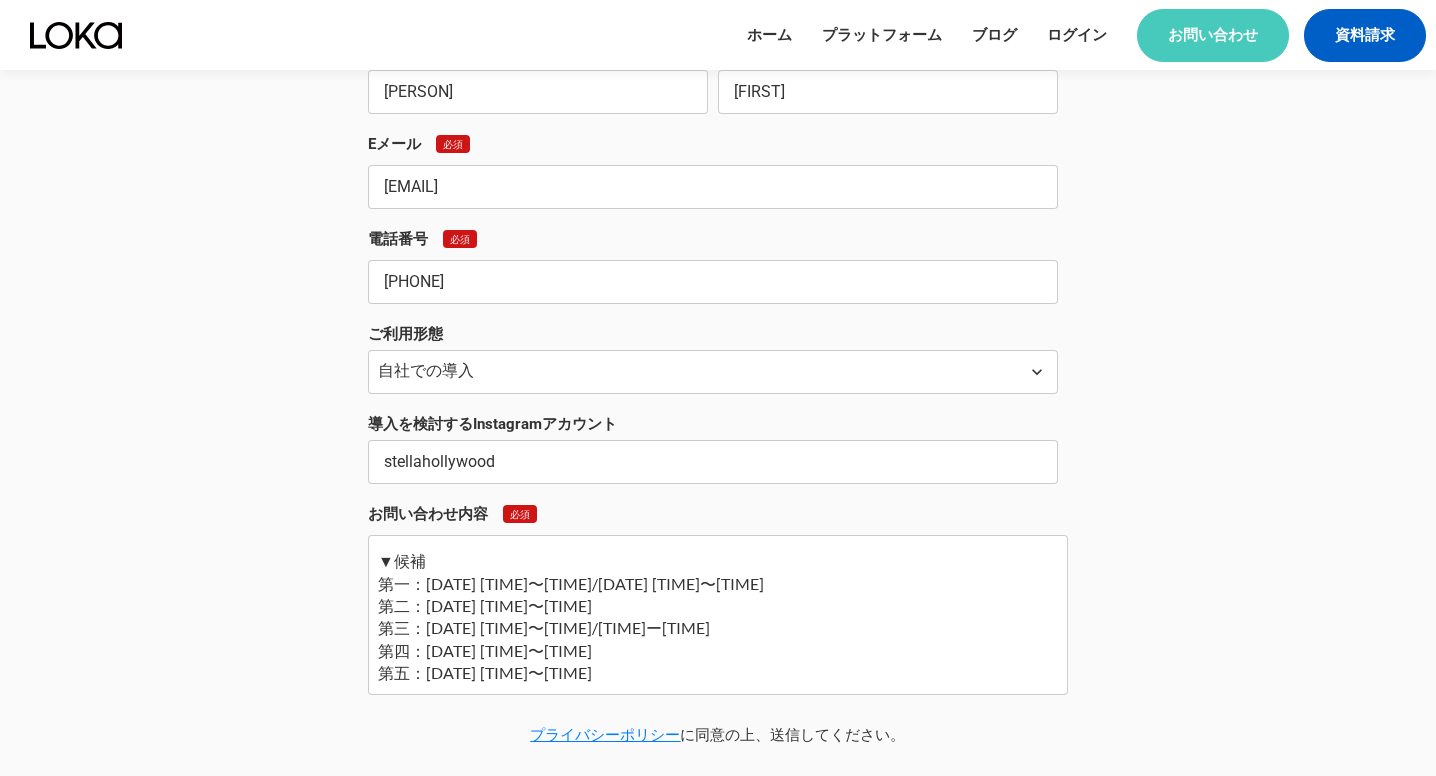 drag, startPoint x: 627, startPoint y: 667, endPoint x: 309, endPoint y: 665, distance: 318.0063 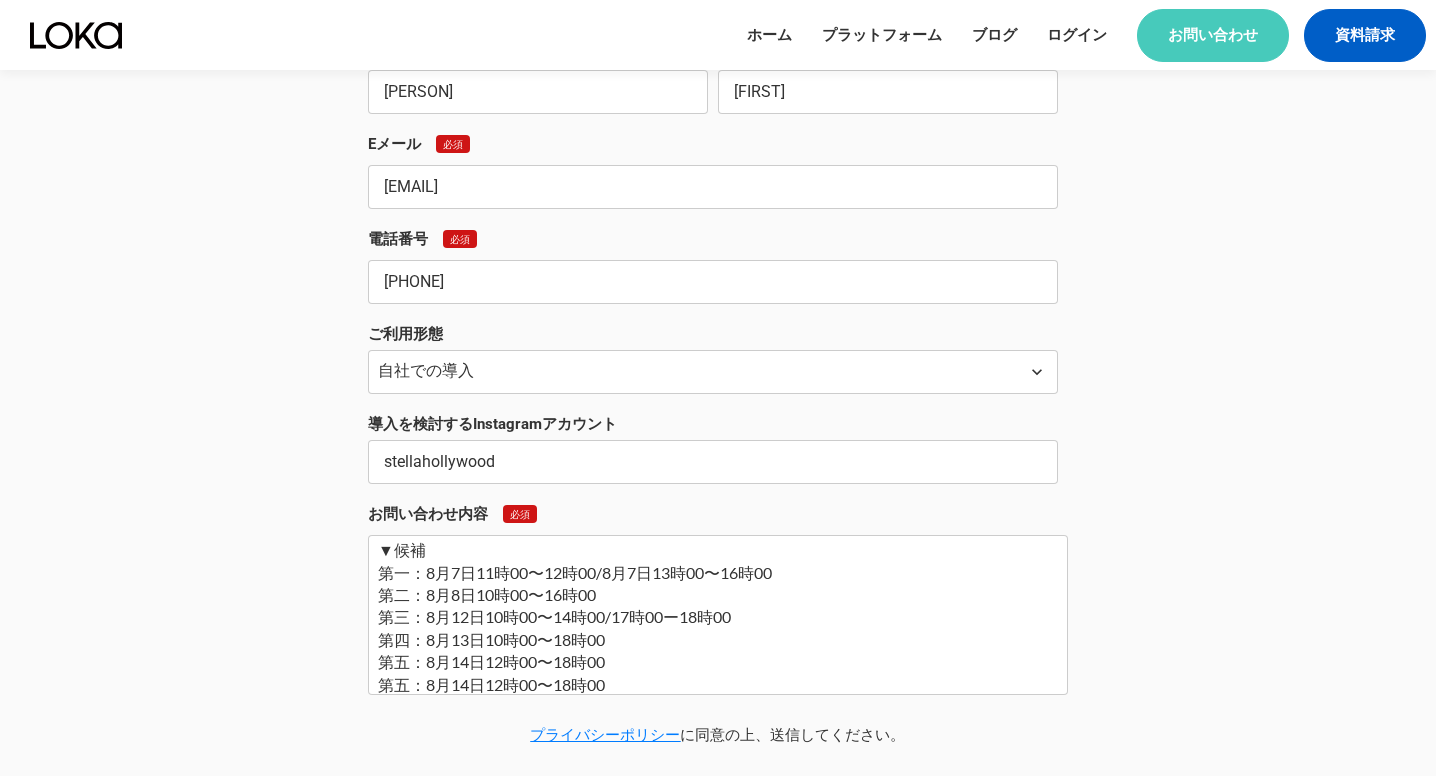 click on "ご担当社様、お世話になります。
エスモードアートの浅野です。
すでにLOKAのサービスを導入しているのですが、弊社側でLOKAを使いこなせておらず、一度説明を受けさせていただければと思っております。
お手隙の際に、[PHONE]へご連絡いただけますでしょうか。
▼候補
第一：8月7日11時00〜12時00/8月7日13時00〜16時00
第二：8月8日10時00〜16時00
第三：8月12日10時00〜14時00/17時00ー18時00
第四：8月13日10時00〜18時00
第五：8月14日12時00〜18時00
第五：8月14日12時00〜18時00" at bounding box center [718, 615] 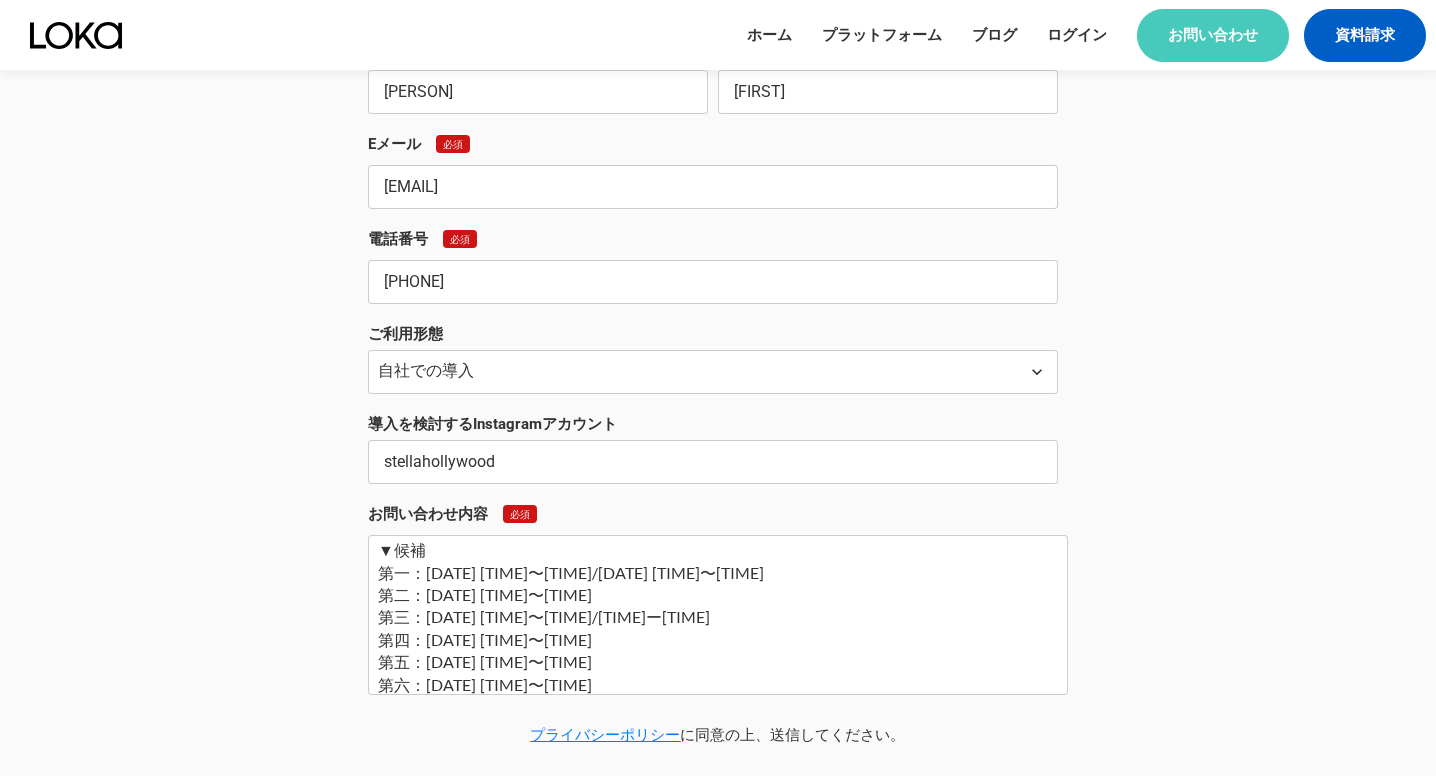 click on "ご担当社様、お世話になります。
エスモードアートの浅野です。
すでにLOKAのサービスを導入しているのですが、弊社側でLOKAを使いこなせておらず、一度説明を受けさせていただければと思っております。
お手隙の際に、[PHONE]へご連絡いただけますでしょうか。
▼候補
第一：[DATE] [TIME]〜[TIME]/[DATE] [TIME]〜[TIME]
第二：[DATE] [TIME]〜[TIME]
第三：[DATE] [TIME]〜[TIME]/[TIME]ー[TIME]
第四：[DATE] [TIME]〜[TIME]
第五：[DATE] [TIME]〜[TIME]
第六：[DATE] [TIME]〜[TIME]" at bounding box center (718, 615) 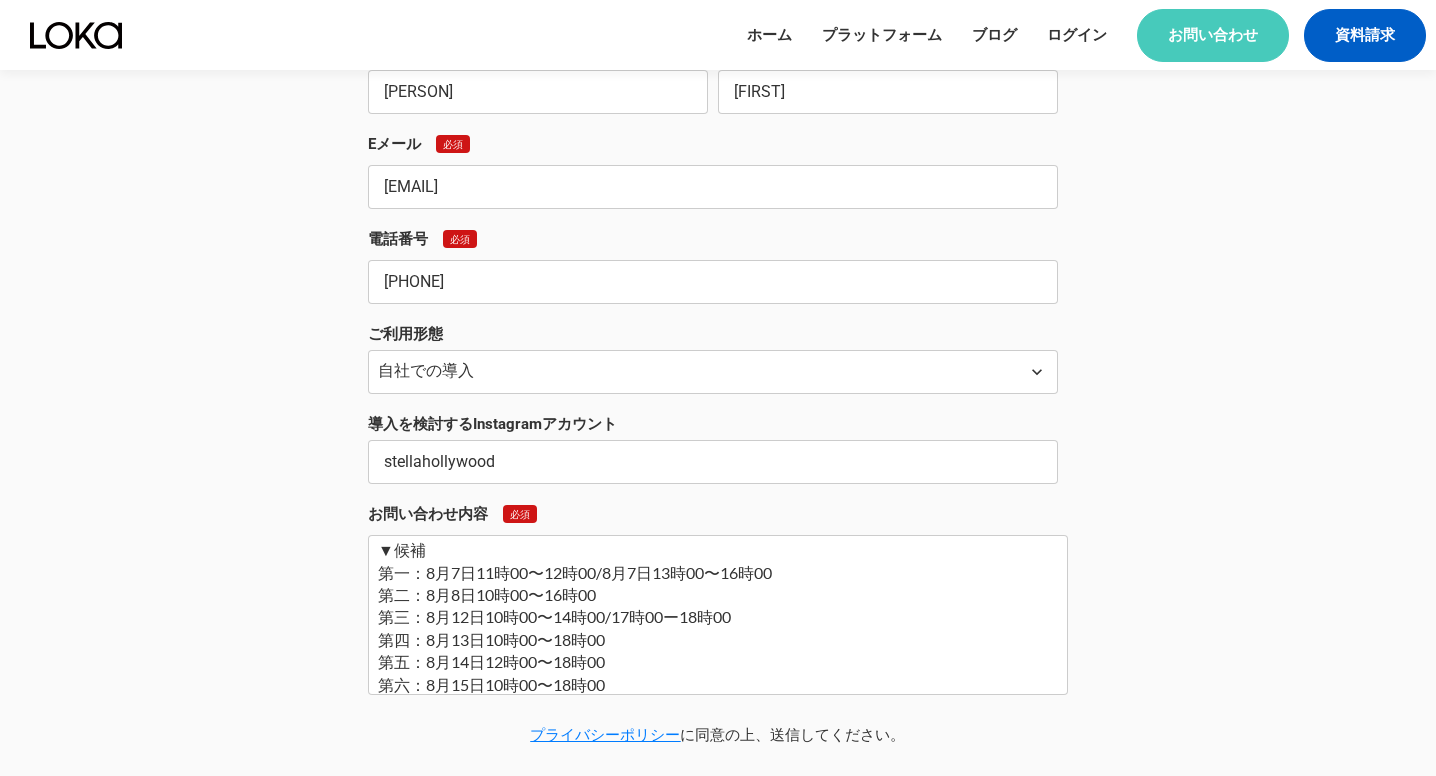 click on "ご担当社様、お世話になります。
エスモードアートの浅野です。
すでにLOKAのサービスを導入しているのですが、弊社側でLOKAを使いこなせておらず、一度説明を受けさせていただければと思っております。
お手隙の際に、[PHONE]へご連絡いただけますでしょうか。
▼候補
第一：8月7日11時00〜12時00/8月7日13時00〜16時00
第二：8月8日10時00〜16時00
第三：8月12日10時00〜14時00/17時00ー18時00
第四：8月13日10時00〜18時00
第五：8月14日12時00〜18時00
第六：8月15日10時00〜18時00" at bounding box center (718, 615) 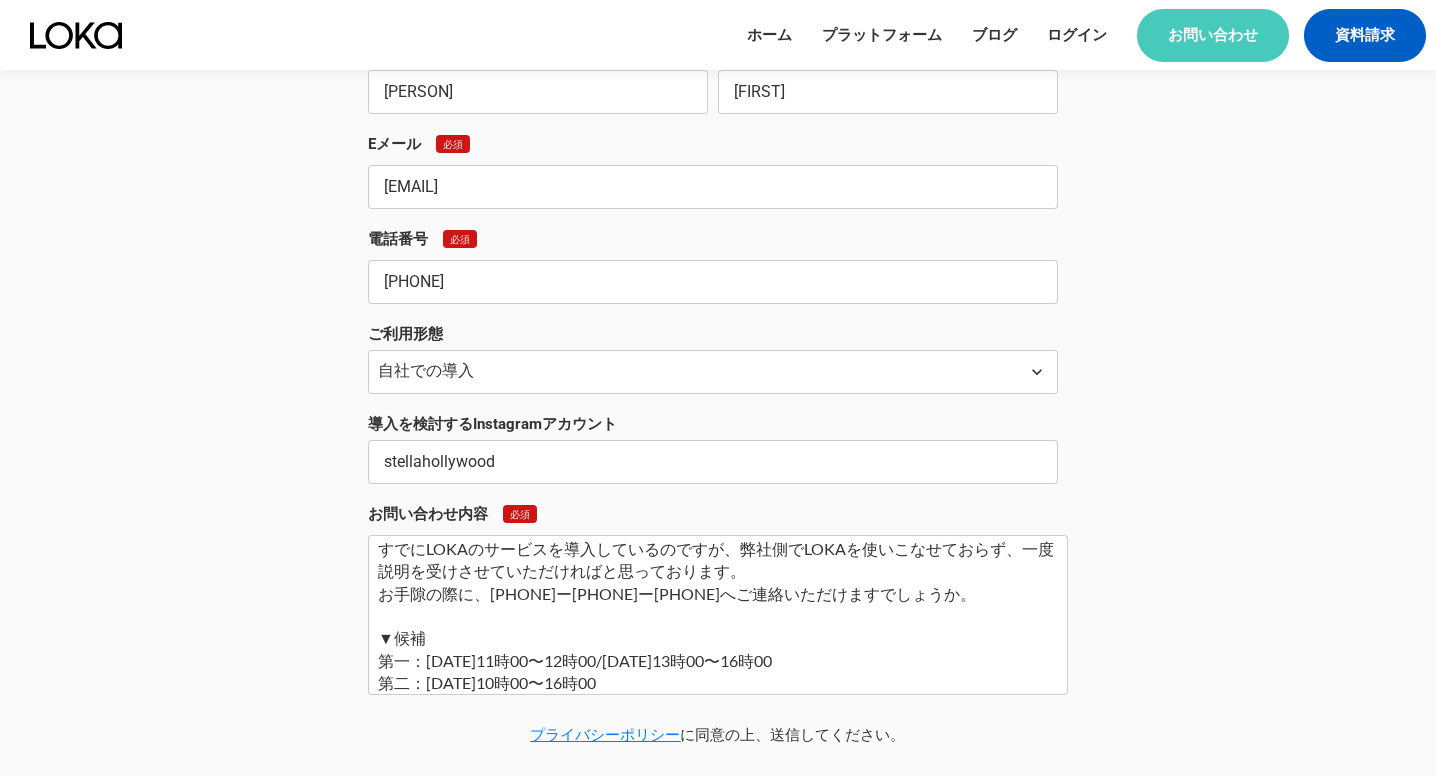 scroll, scrollTop: 69, scrollLeft: 0, axis: vertical 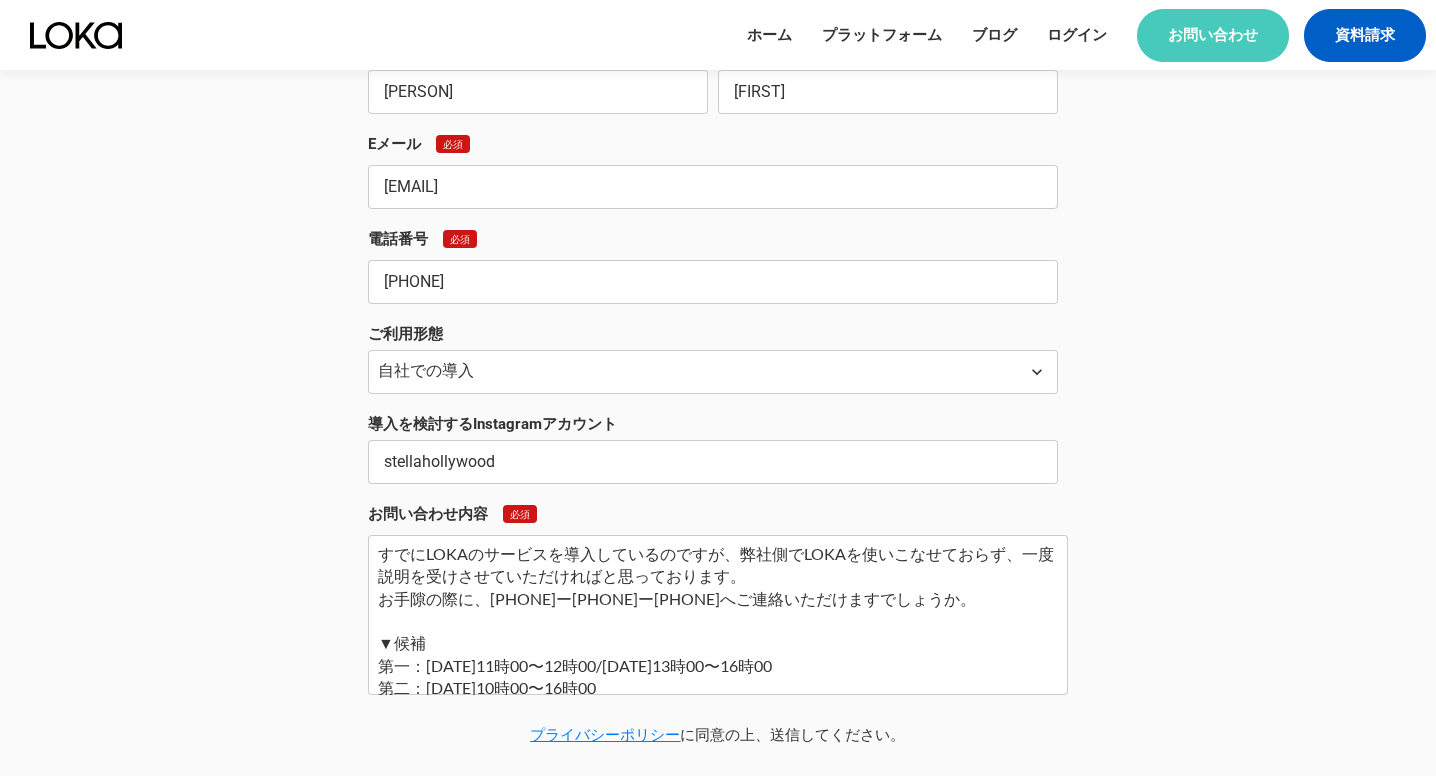 drag, startPoint x: 487, startPoint y: 598, endPoint x: 630, endPoint y: 599, distance: 143.0035 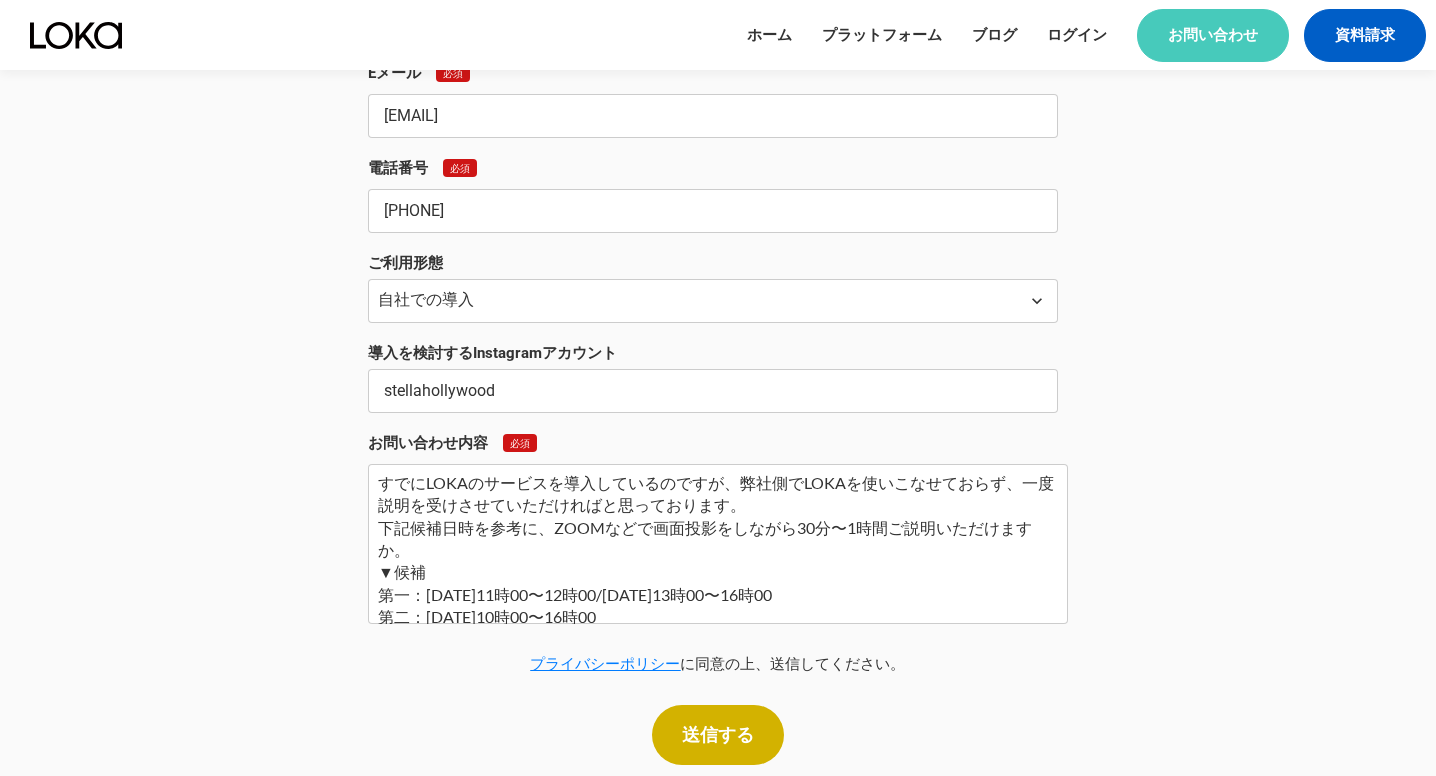 scroll, scrollTop: 1787, scrollLeft: 0, axis: vertical 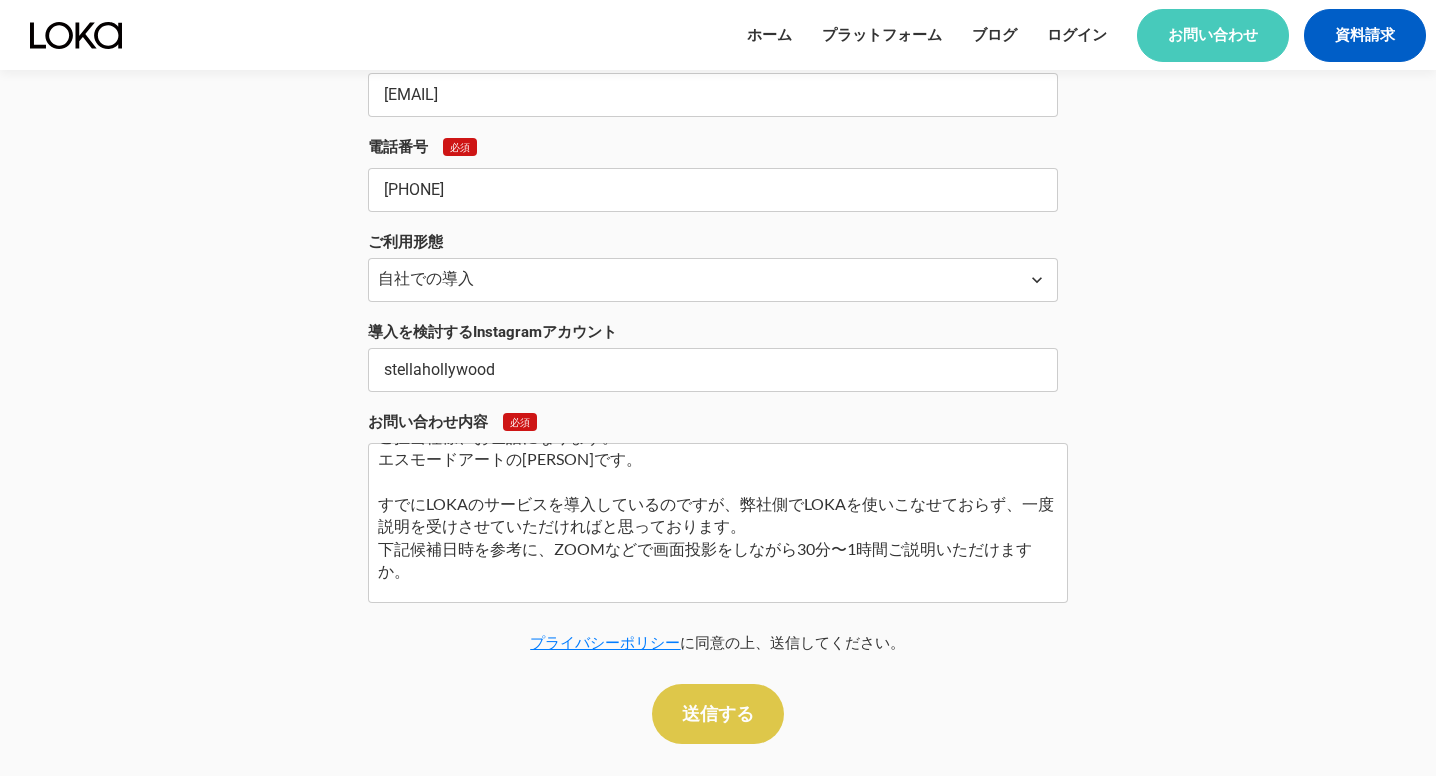 type on "ご担当社様、お世話になります。
エスモードアートの[PERSON]です。
すでにLOKAのサービスを導入しているのですが、弊社側でLOKAを使いこなせておらず、一度説明を受けさせていただければと思っております。
下記候補日時を参考に、ZOOMなどで画面投影をしながら30分〜1時間ご説明いただけますか。
▼候補
第一：[DATE]11時00〜12時00/[DATE]13時00〜16時00
第二：[DATE]10時00〜16時00
第三：[DATE]10時00〜14時00/[DATE]17時00ー18時00
第四：[DATE]10時00〜18時00
第五：[DATE]12時00〜18時00
第六：[DATE]10時00〜16時00" 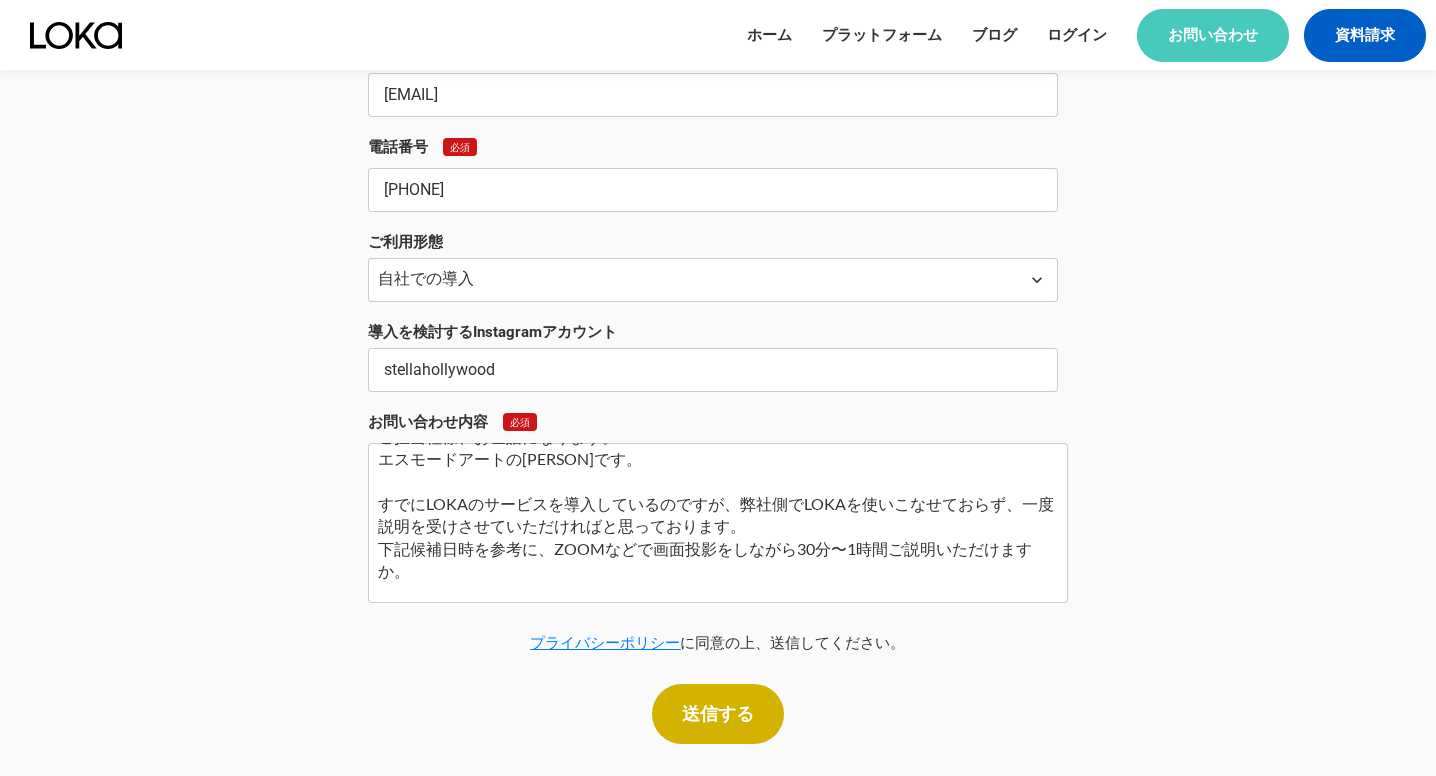 scroll, scrollTop: 0, scrollLeft: 0, axis: both 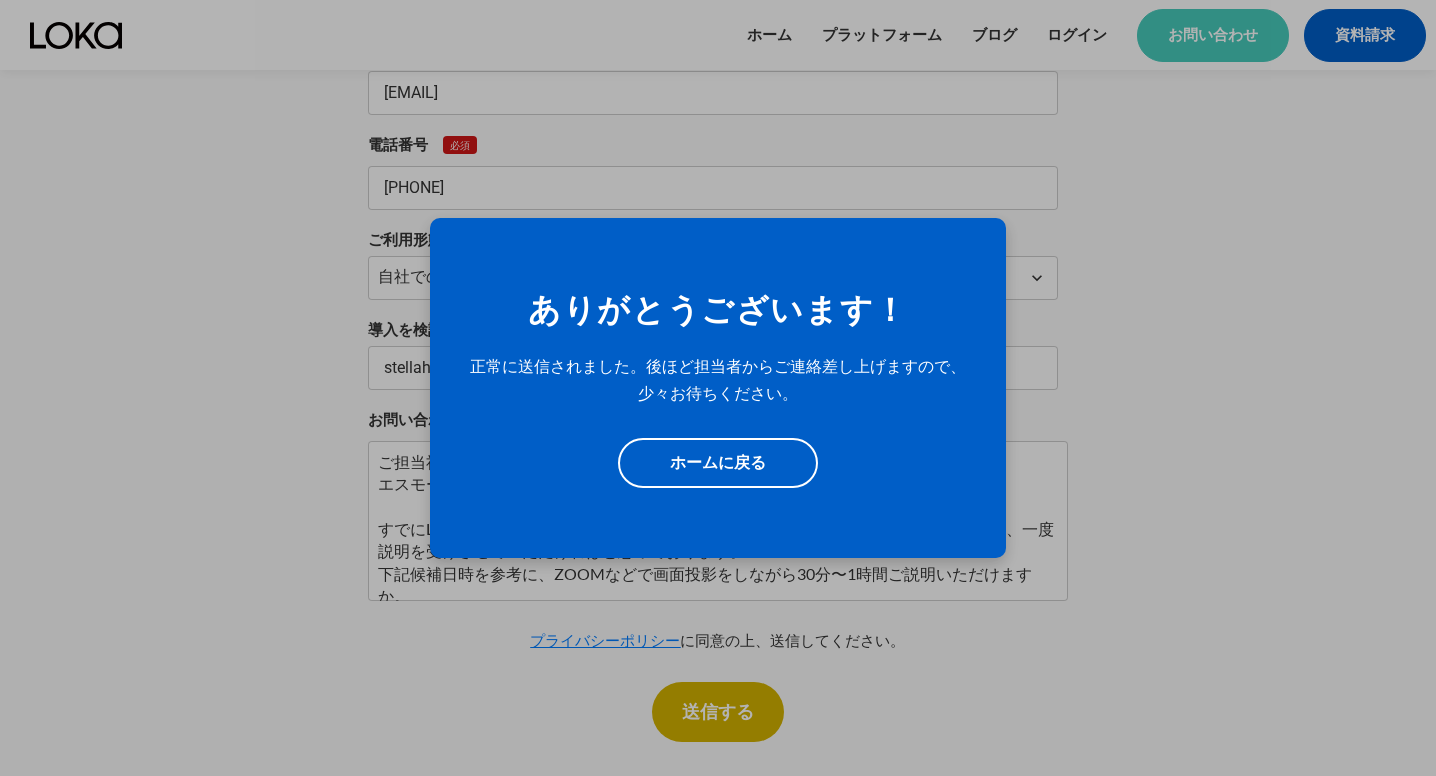 click on "ホームに戻る" at bounding box center [718, 462] 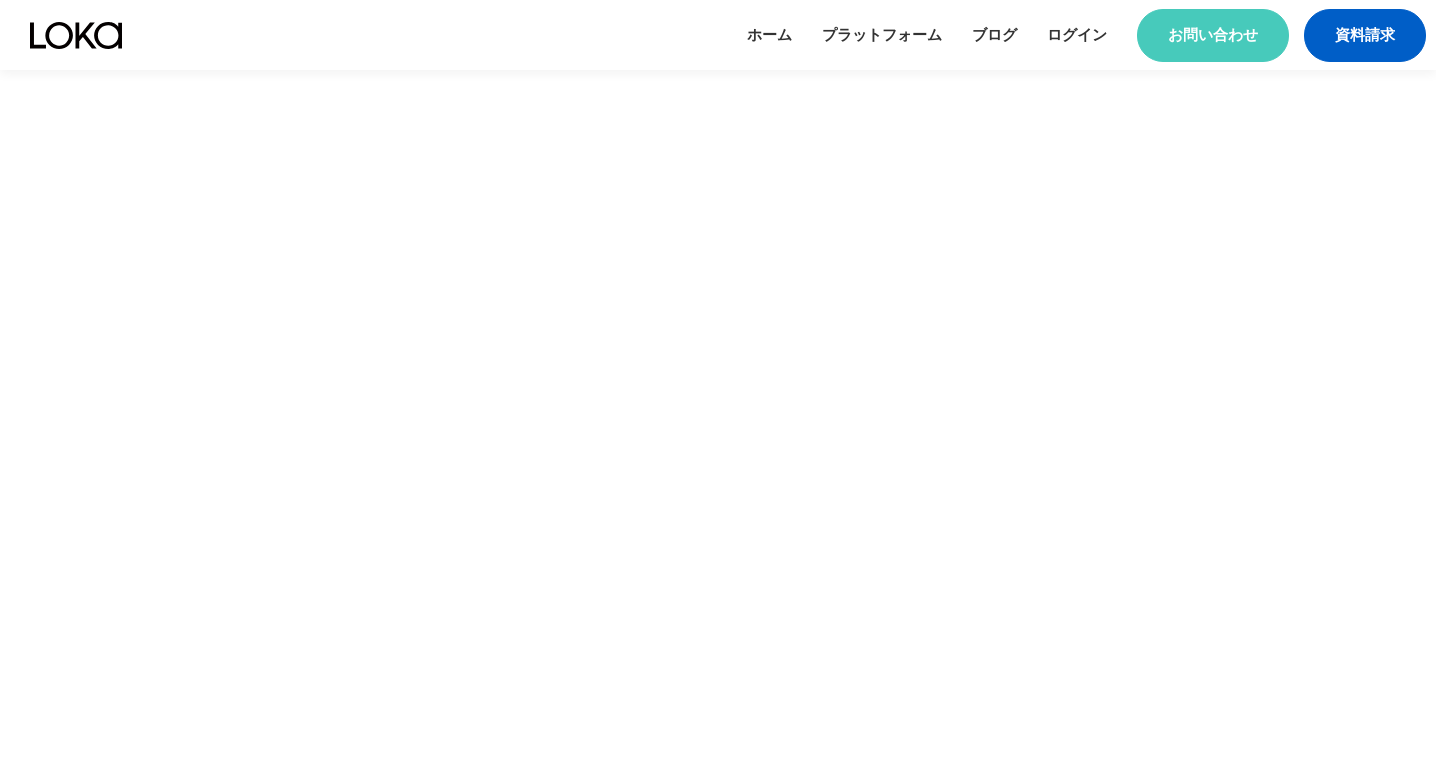 scroll, scrollTop: 0, scrollLeft: 0, axis: both 